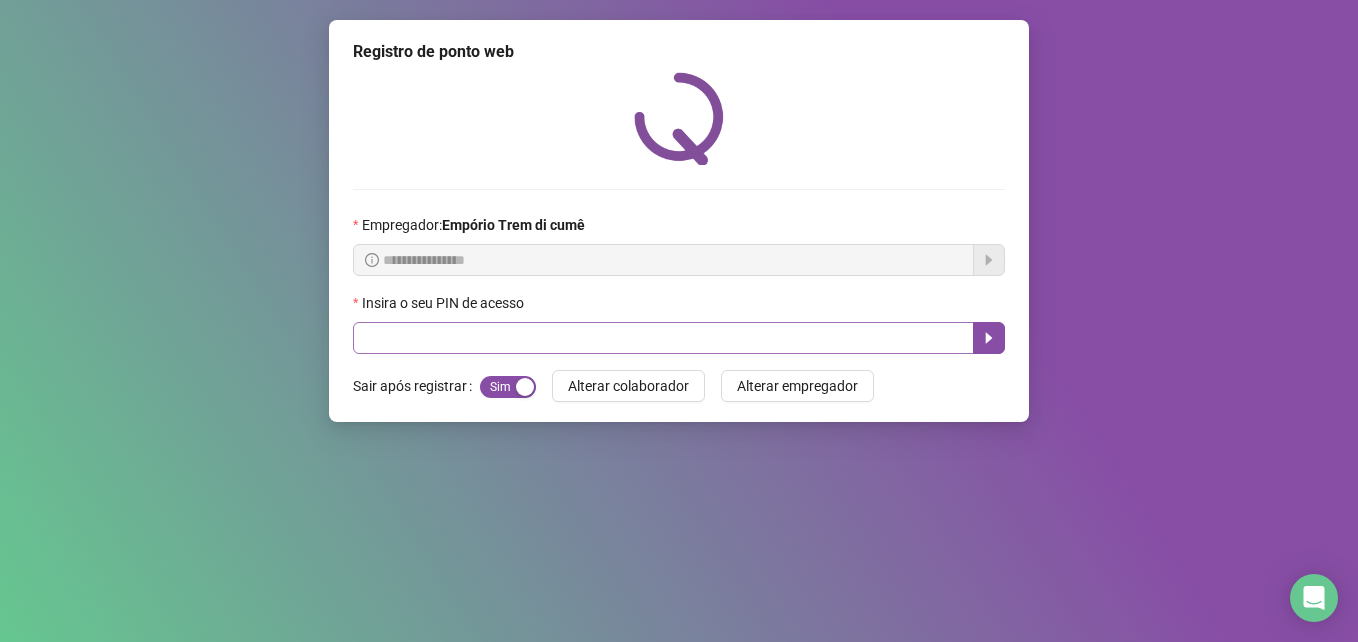 scroll, scrollTop: 0, scrollLeft: 0, axis: both 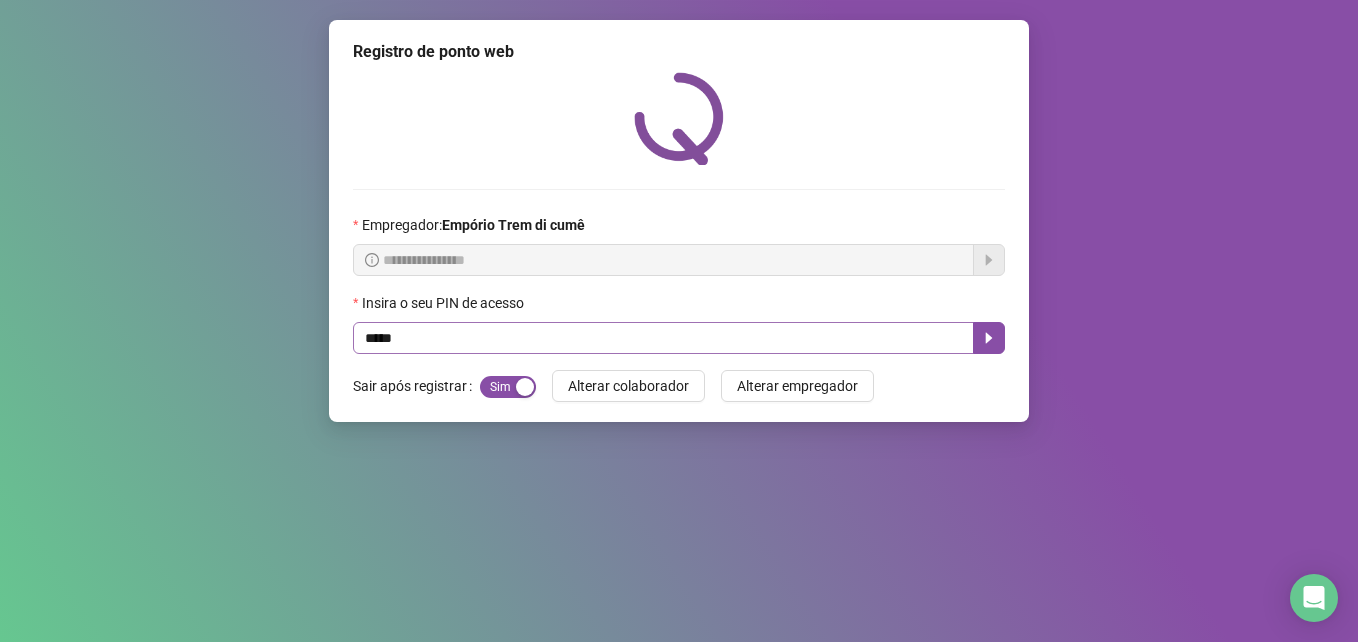 type on "*****" 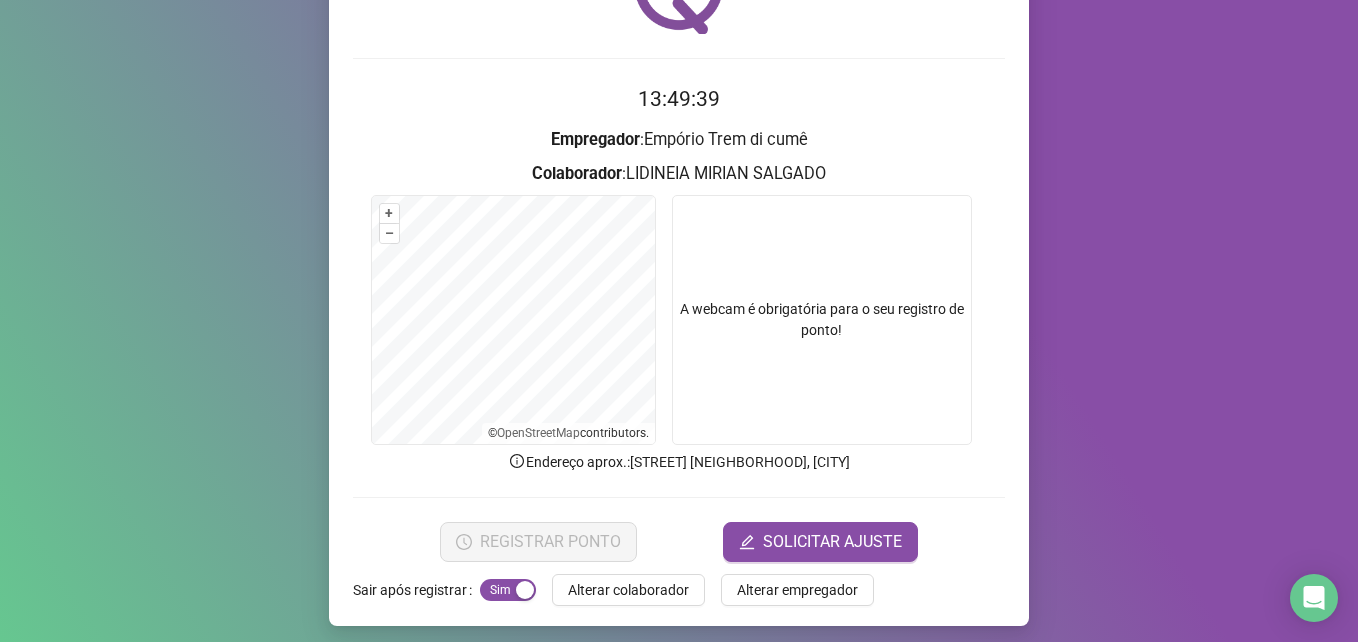 scroll, scrollTop: 139, scrollLeft: 0, axis: vertical 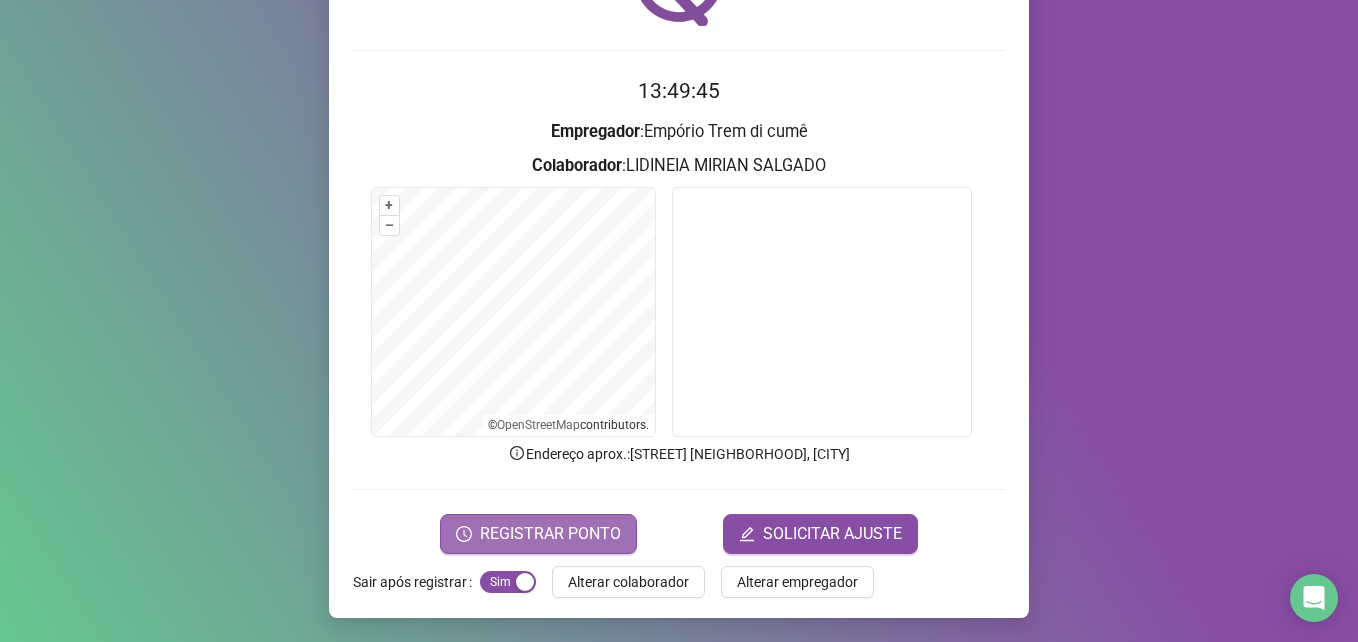 click on "REGISTRAR PONTO" at bounding box center (550, 534) 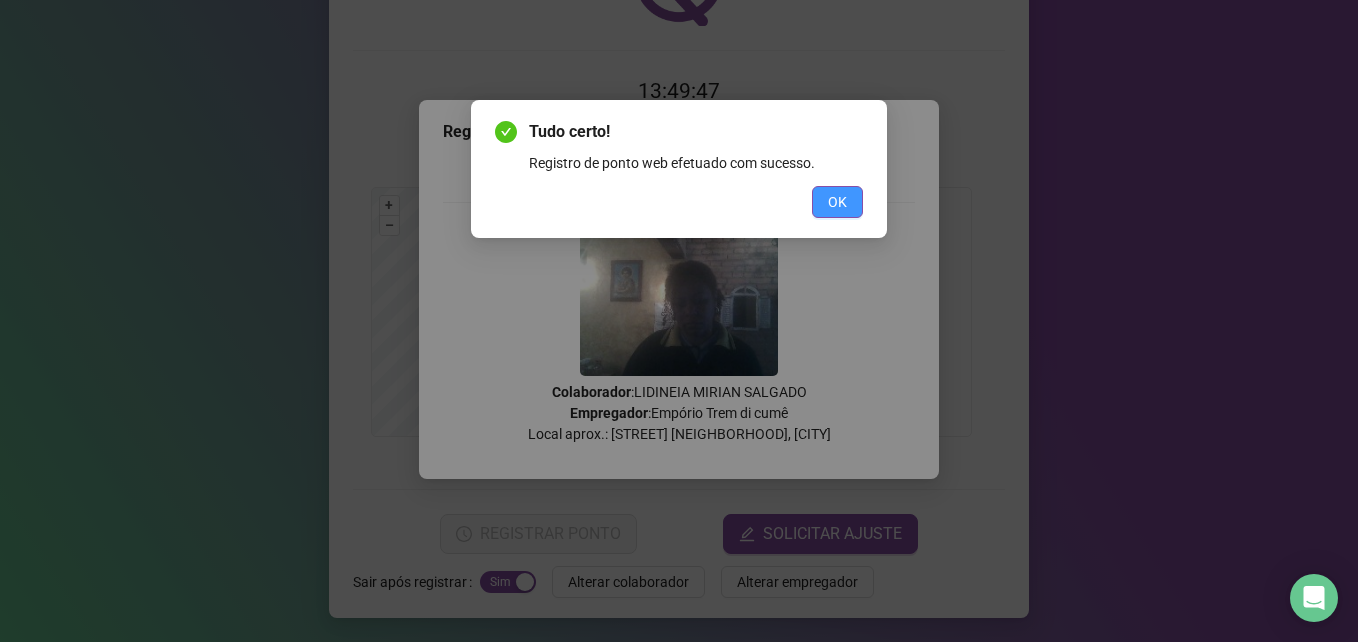 click on "OK" at bounding box center (837, 202) 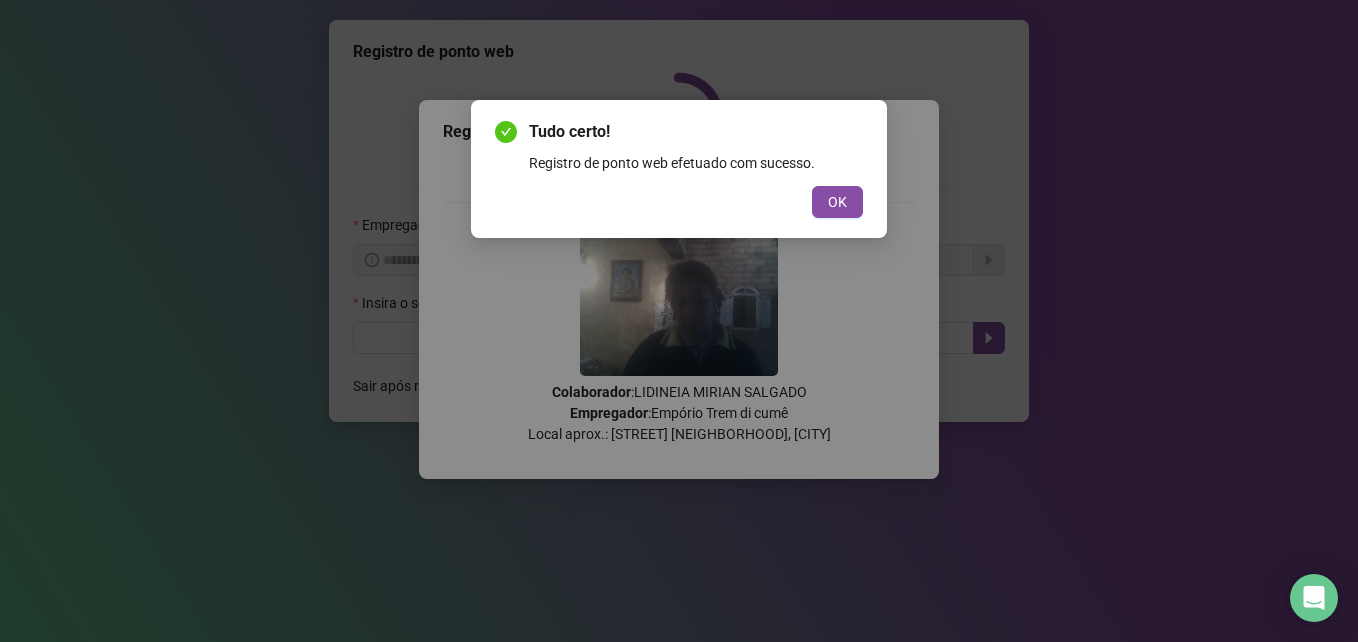 scroll, scrollTop: 0, scrollLeft: 0, axis: both 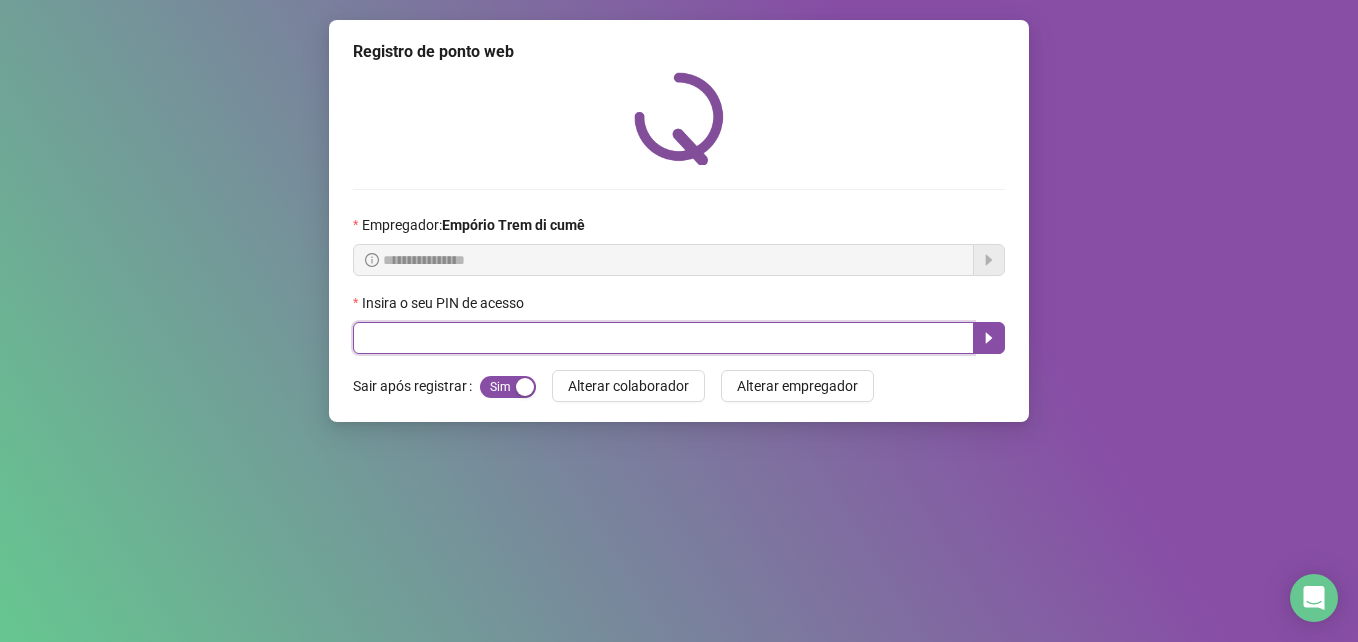click at bounding box center (663, 338) 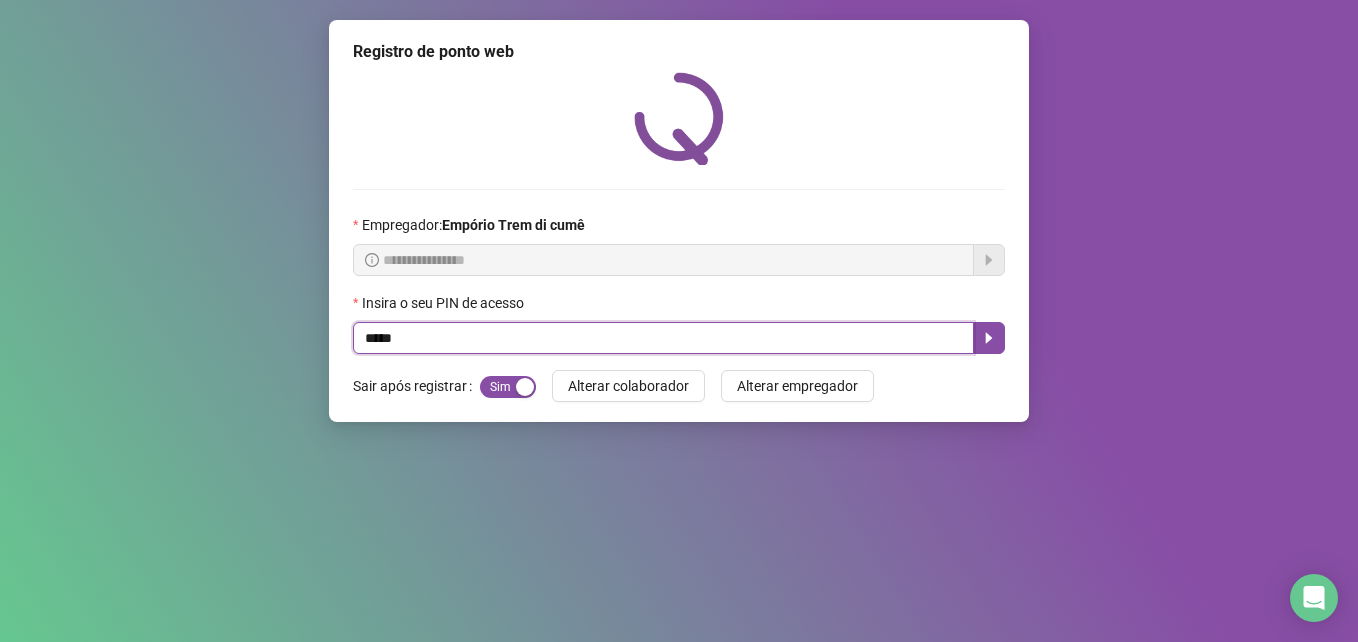 type on "*****" 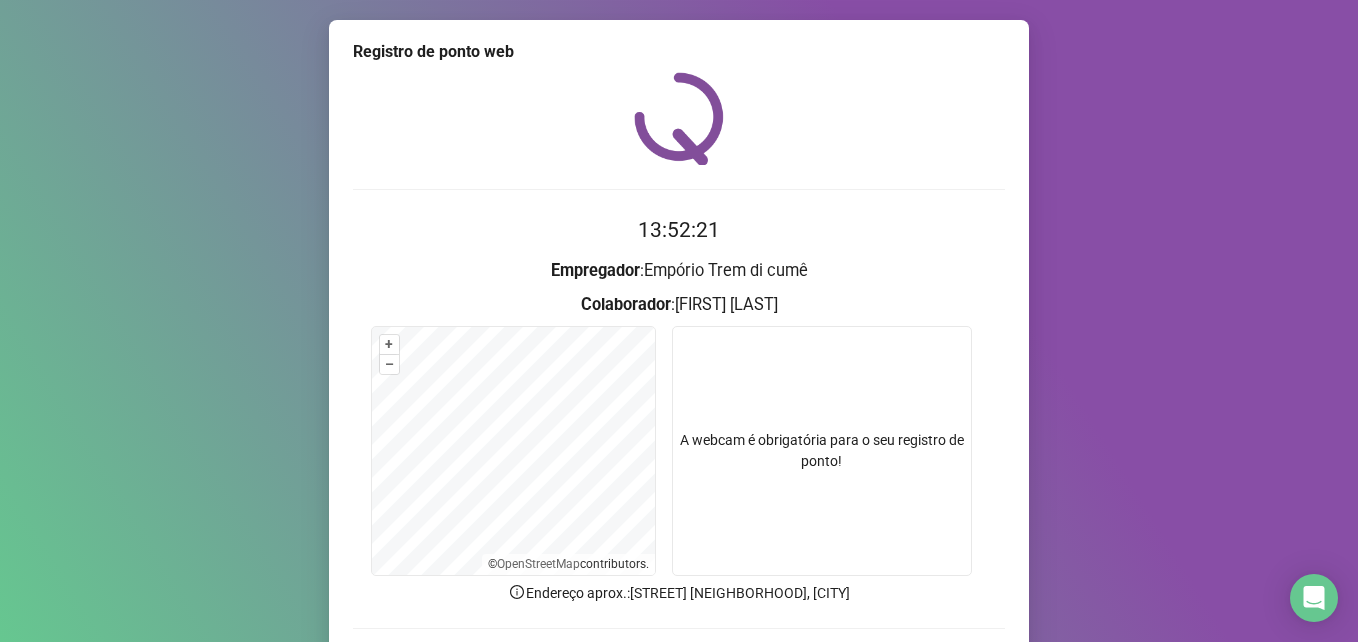 scroll, scrollTop: 139, scrollLeft: 0, axis: vertical 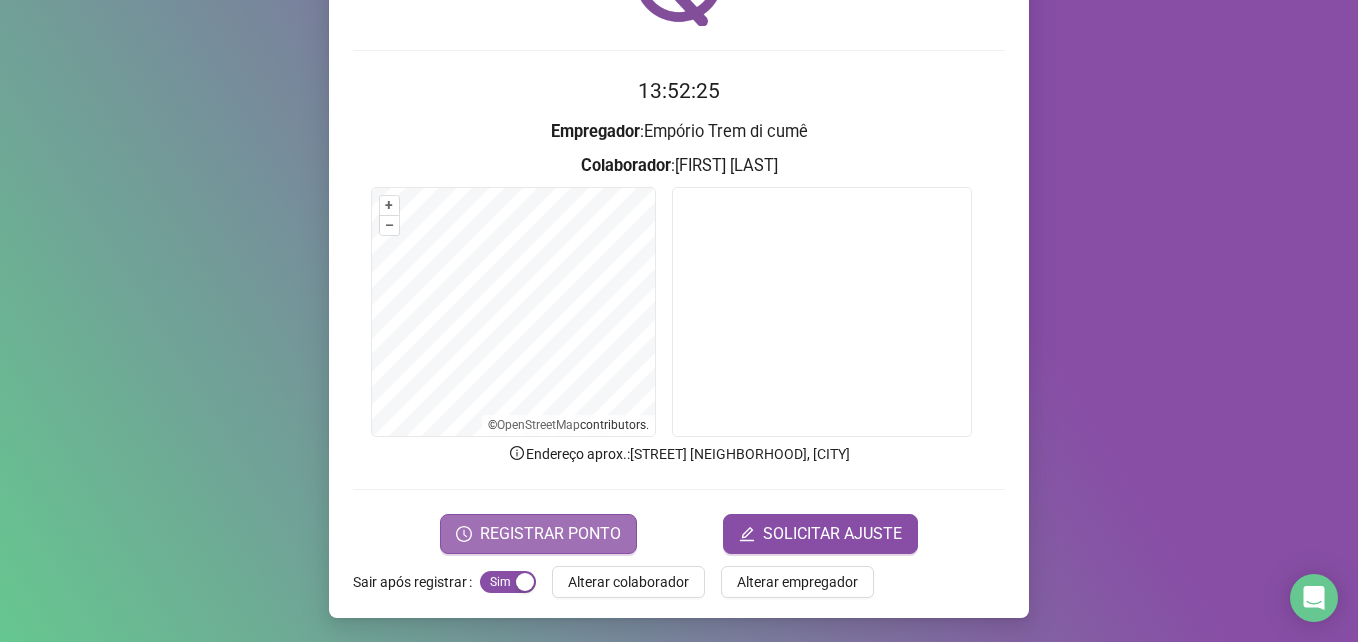 click on "REGISTRAR PONTO" at bounding box center (550, 534) 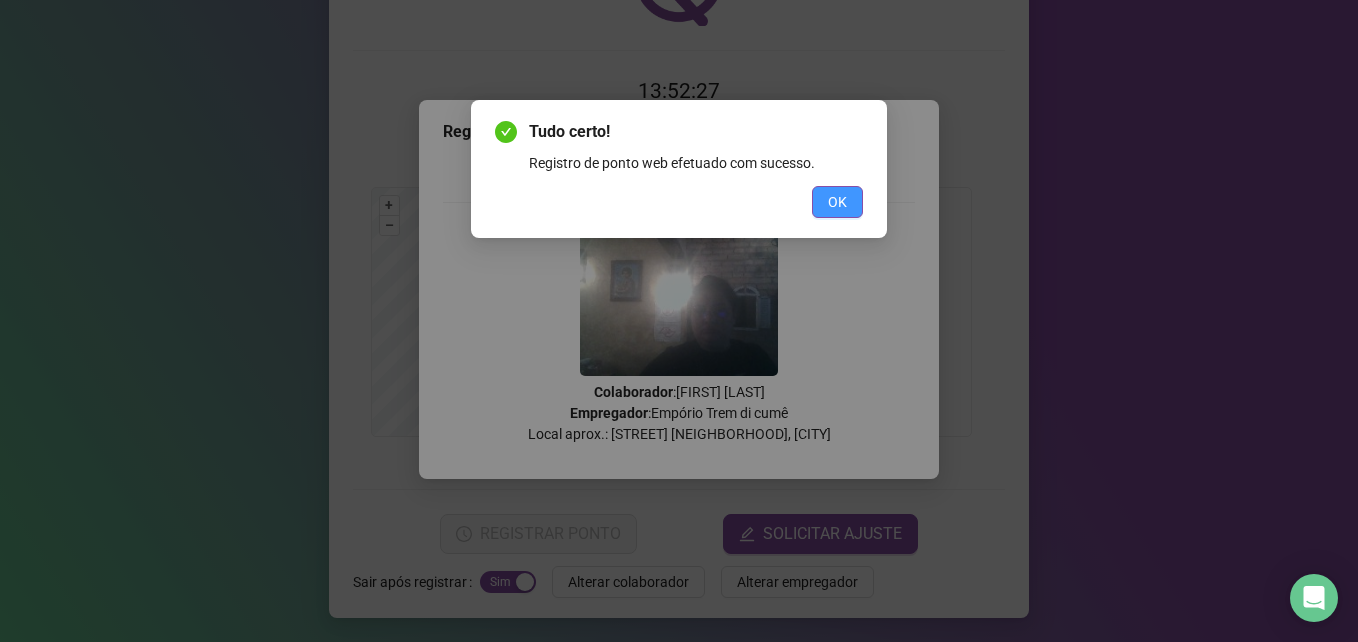 click on "OK" at bounding box center (837, 202) 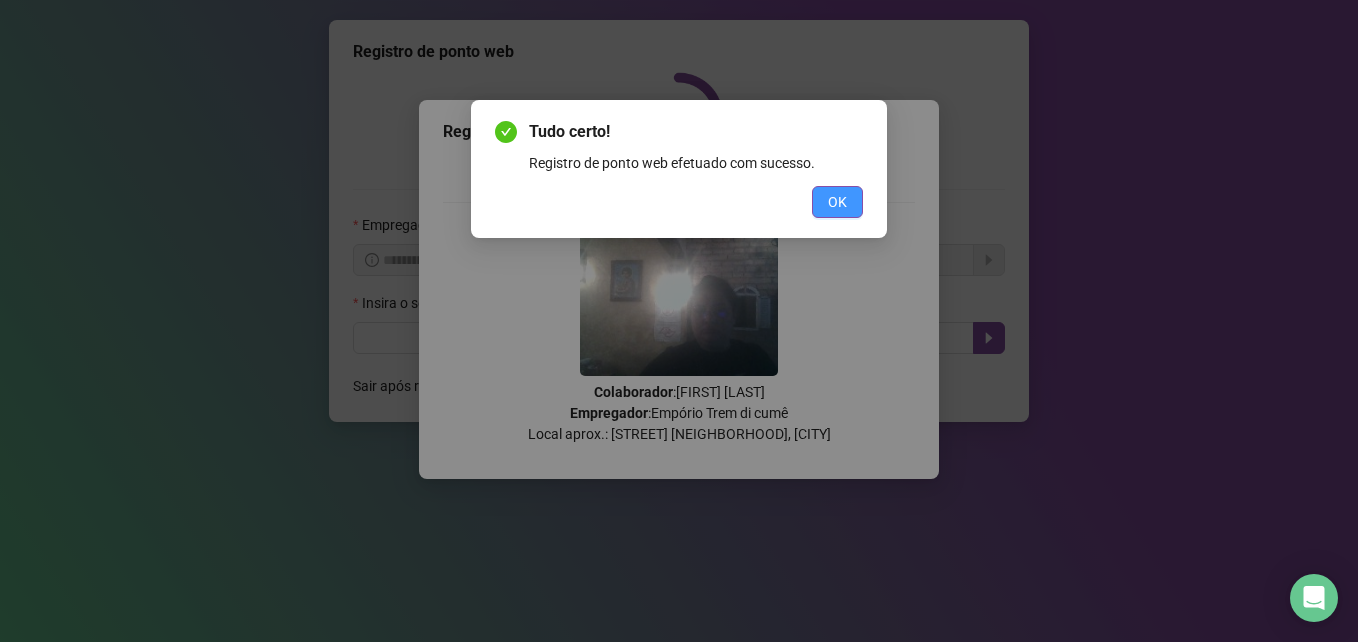 scroll, scrollTop: 0, scrollLeft: 0, axis: both 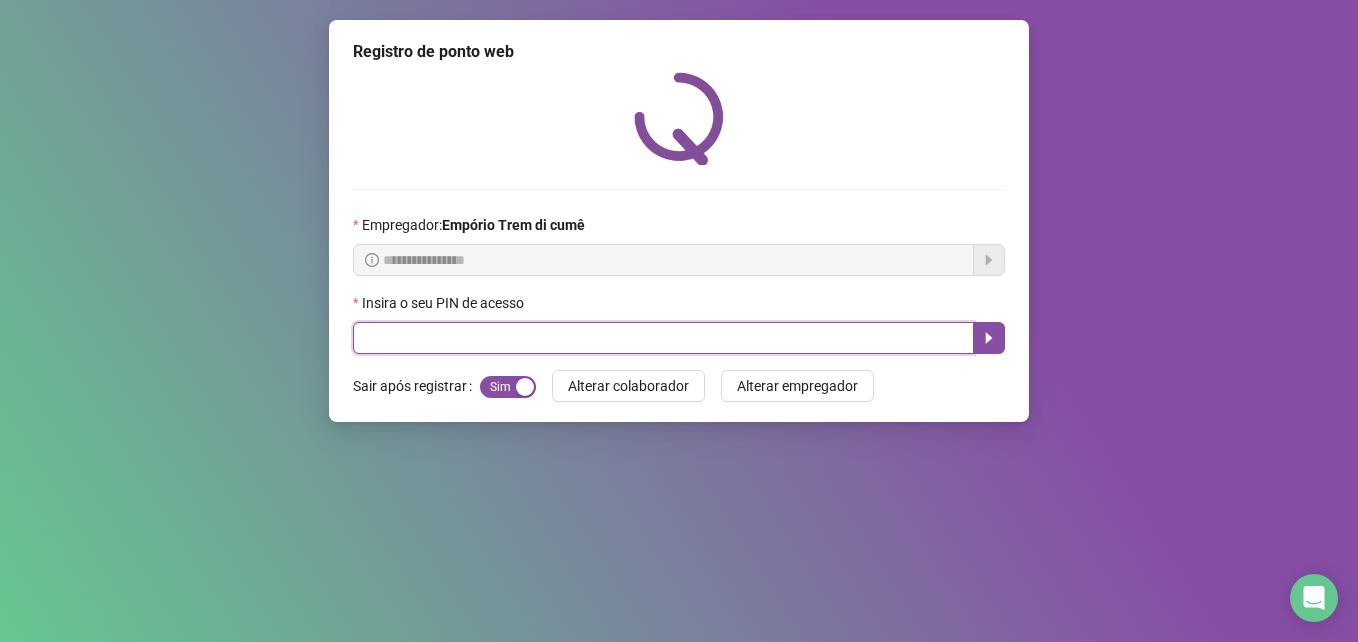 click at bounding box center (663, 338) 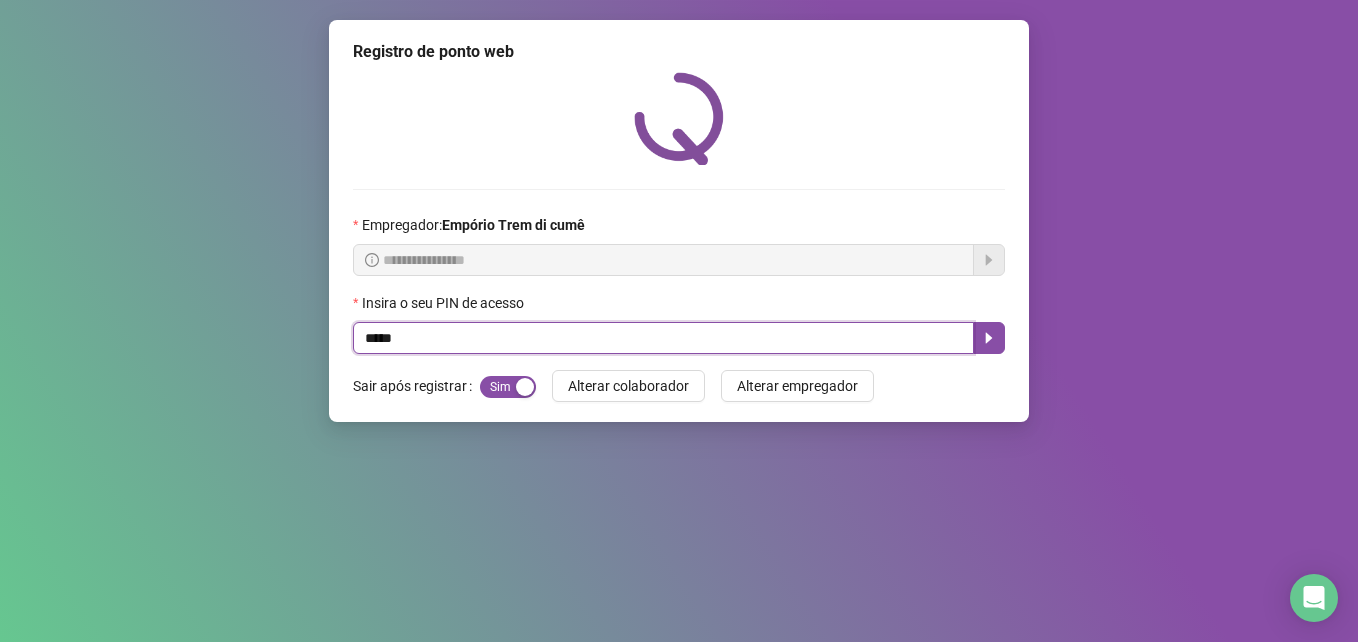 type on "*****" 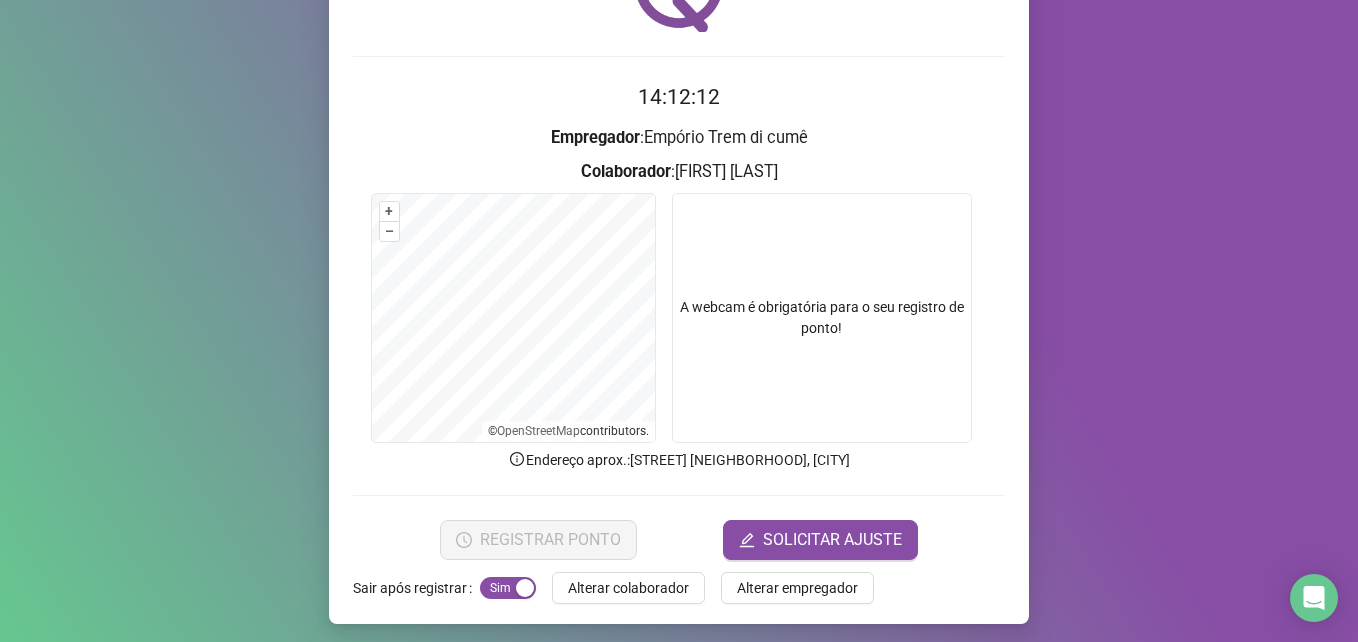 scroll, scrollTop: 139, scrollLeft: 0, axis: vertical 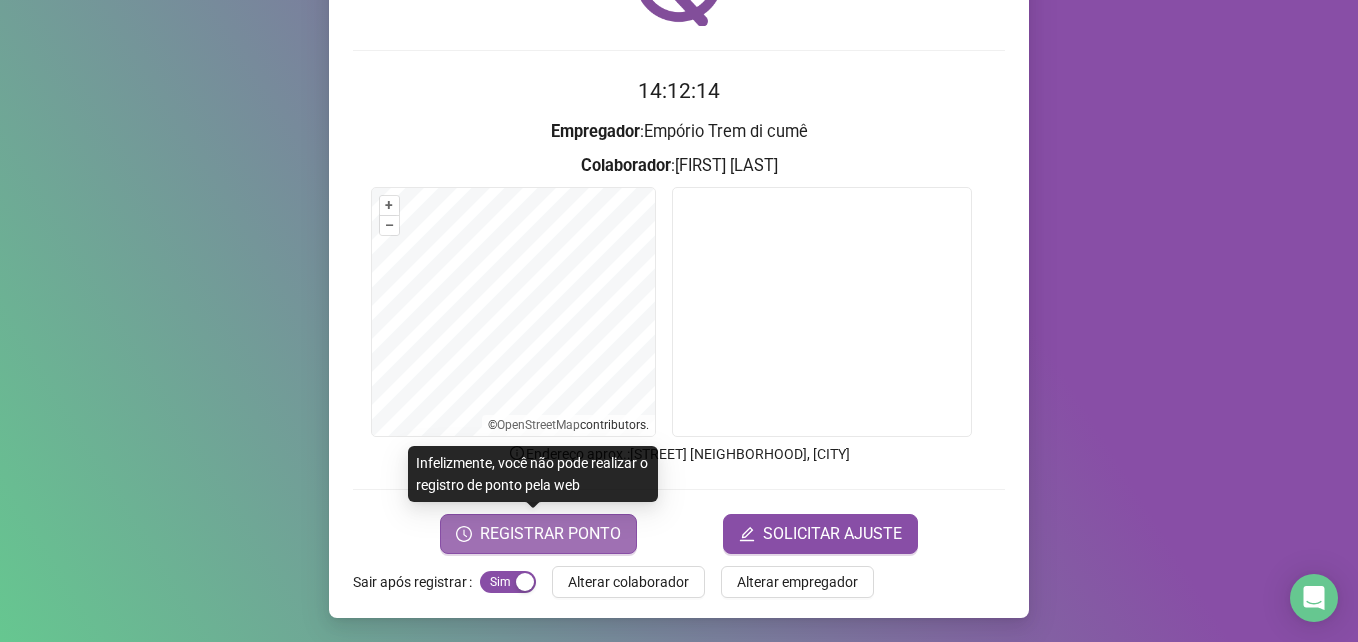 click on "REGISTRAR PONTO" at bounding box center [550, 534] 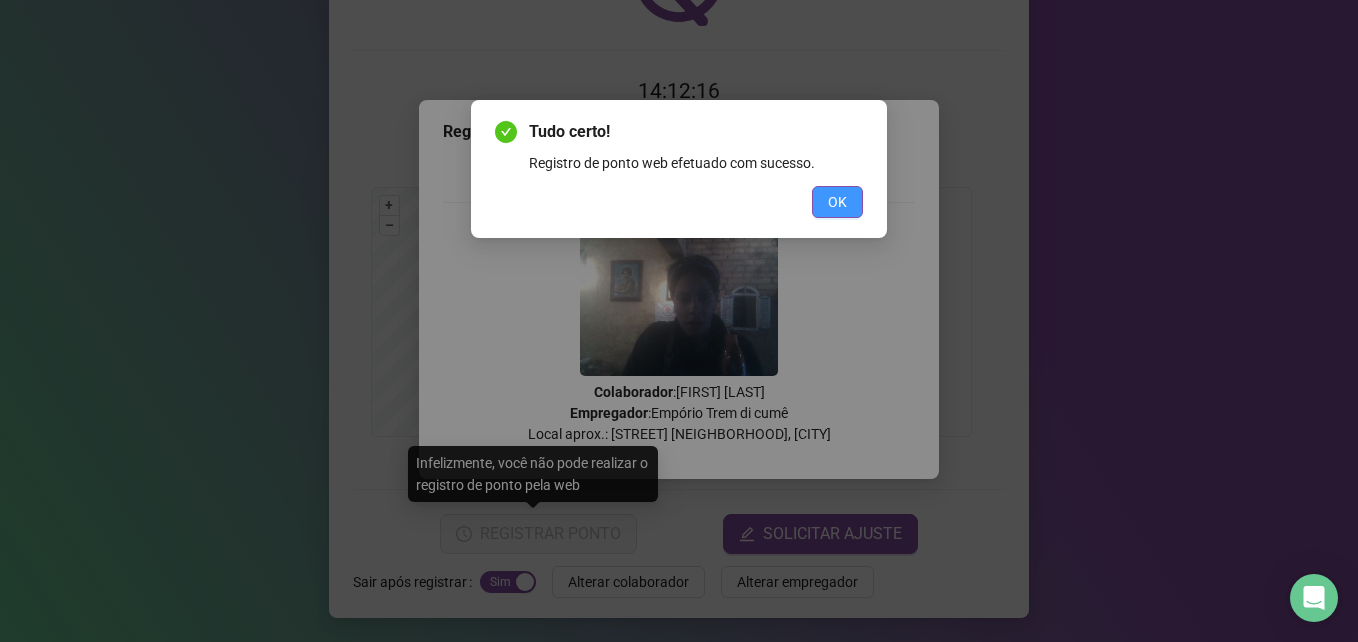 click on "OK" at bounding box center (837, 202) 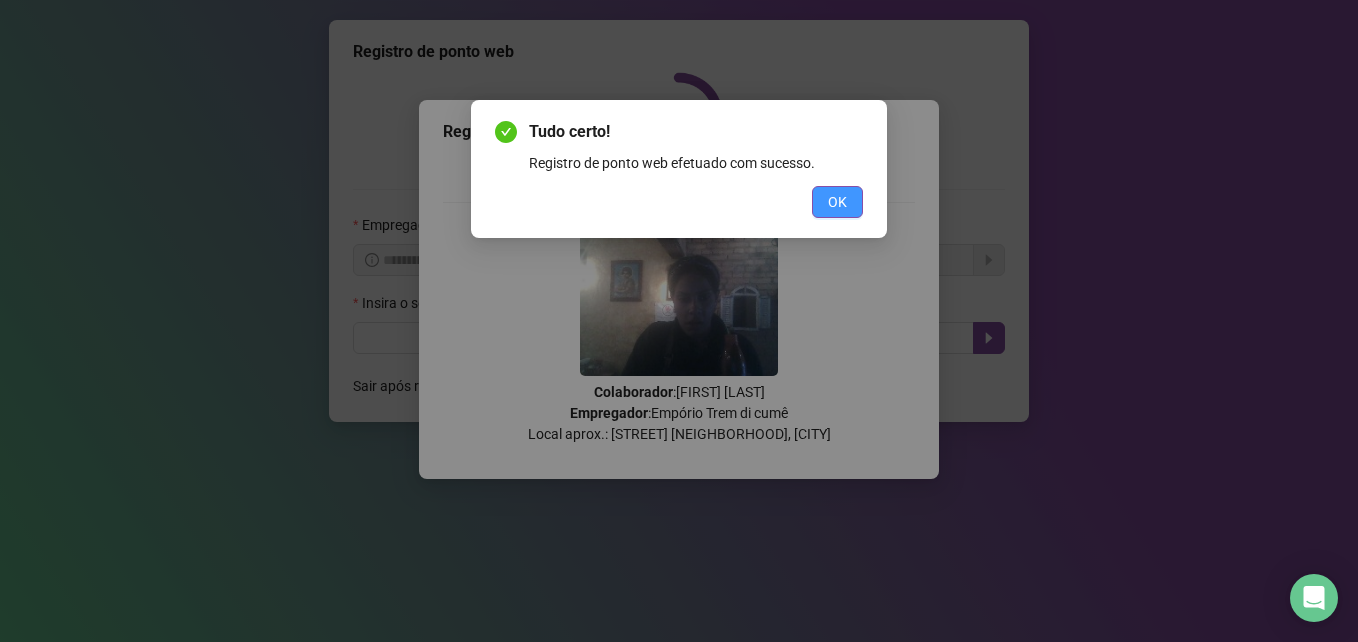 scroll, scrollTop: 0, scrollLeft: 0, axis: both 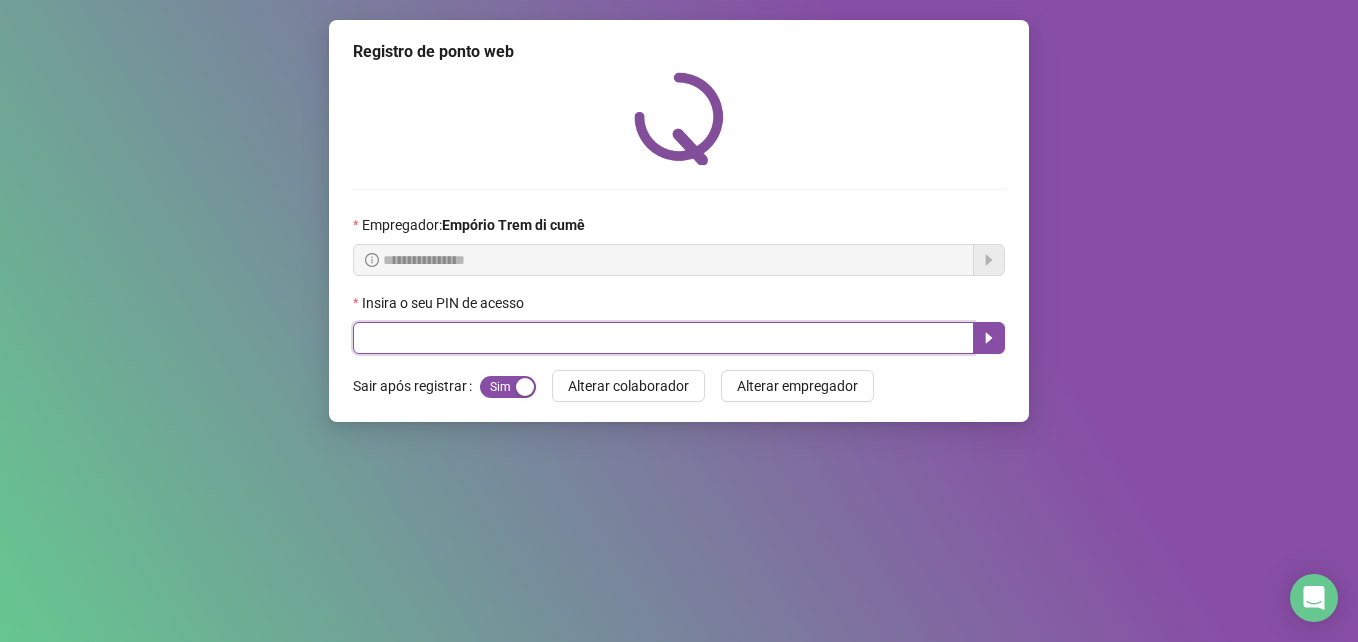 click at bounding box center [663, 338] 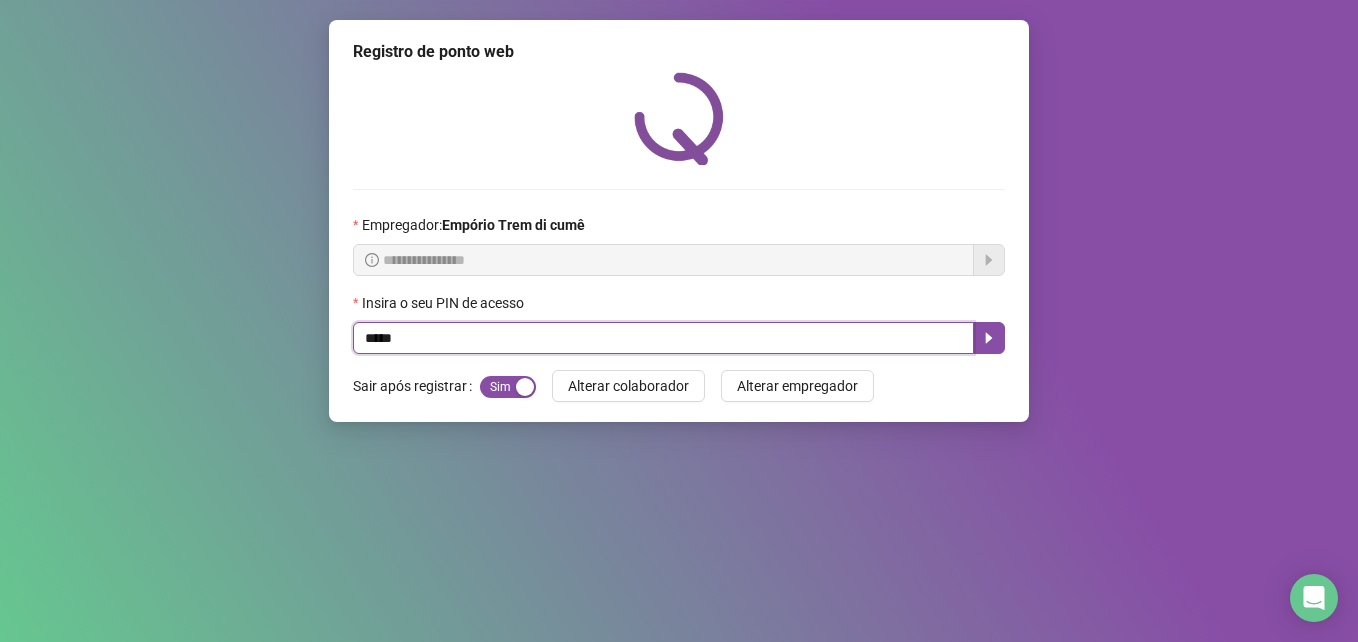 type on "*****" 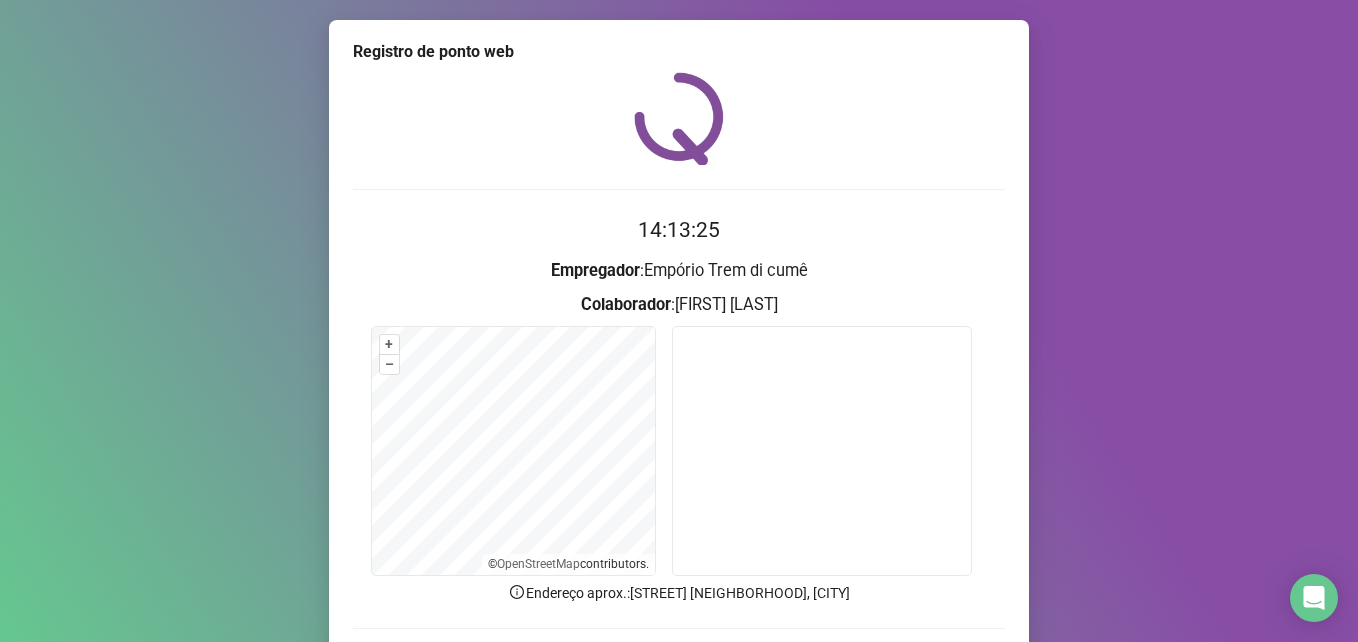scroll, scrollTop: 100, scrollLeft: 0, axis: vertical 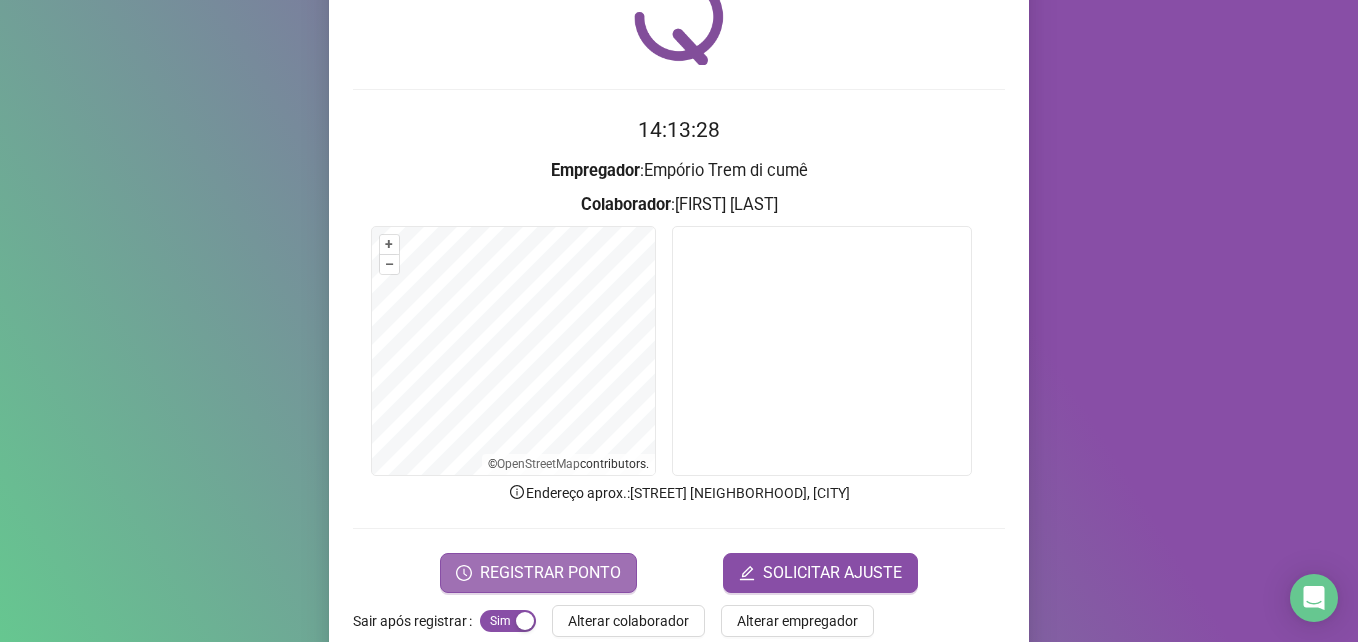 click on "REGISTRAR PONTO" at bounding box center [538, 573] 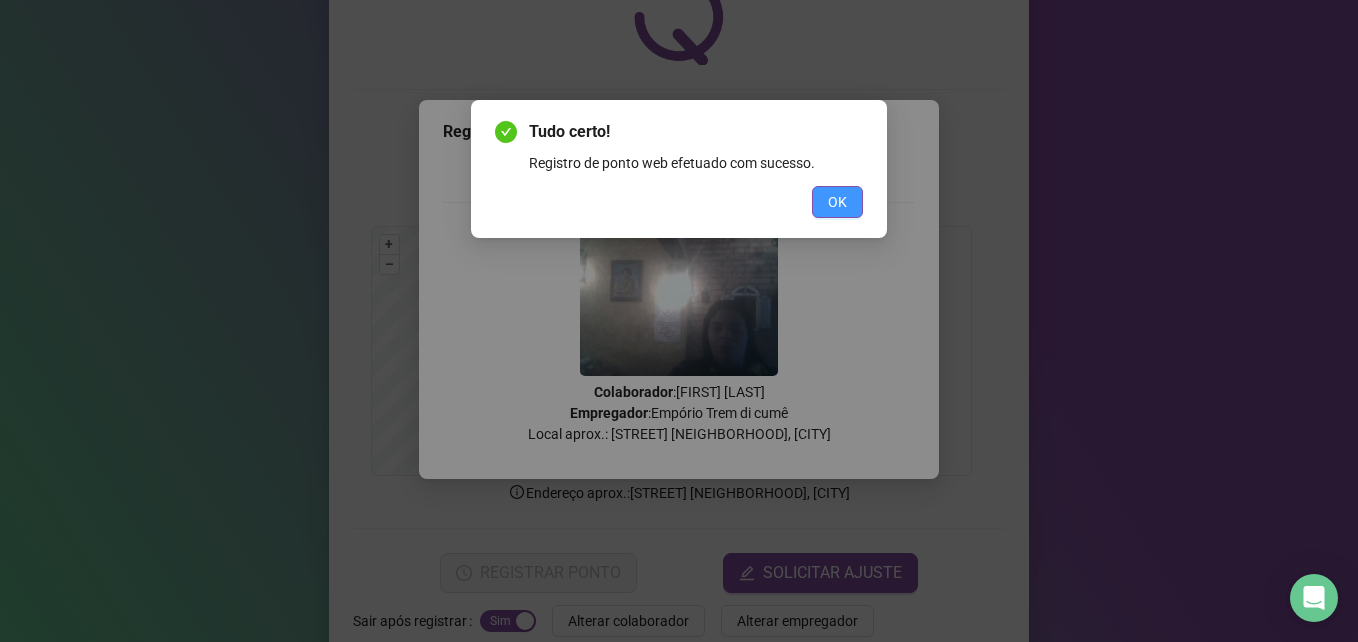 click on "OK" at bounding box center (837, 202) 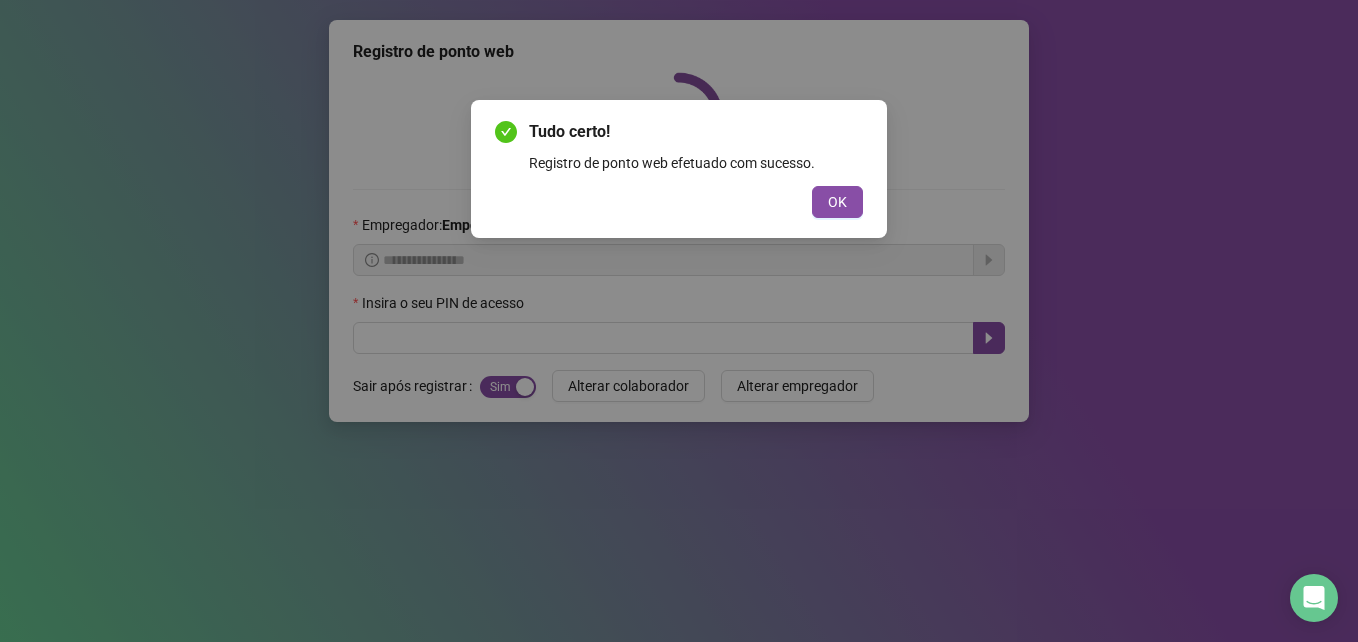 scroll, scrollTop: 0, scrollLeft: 0, axis: both 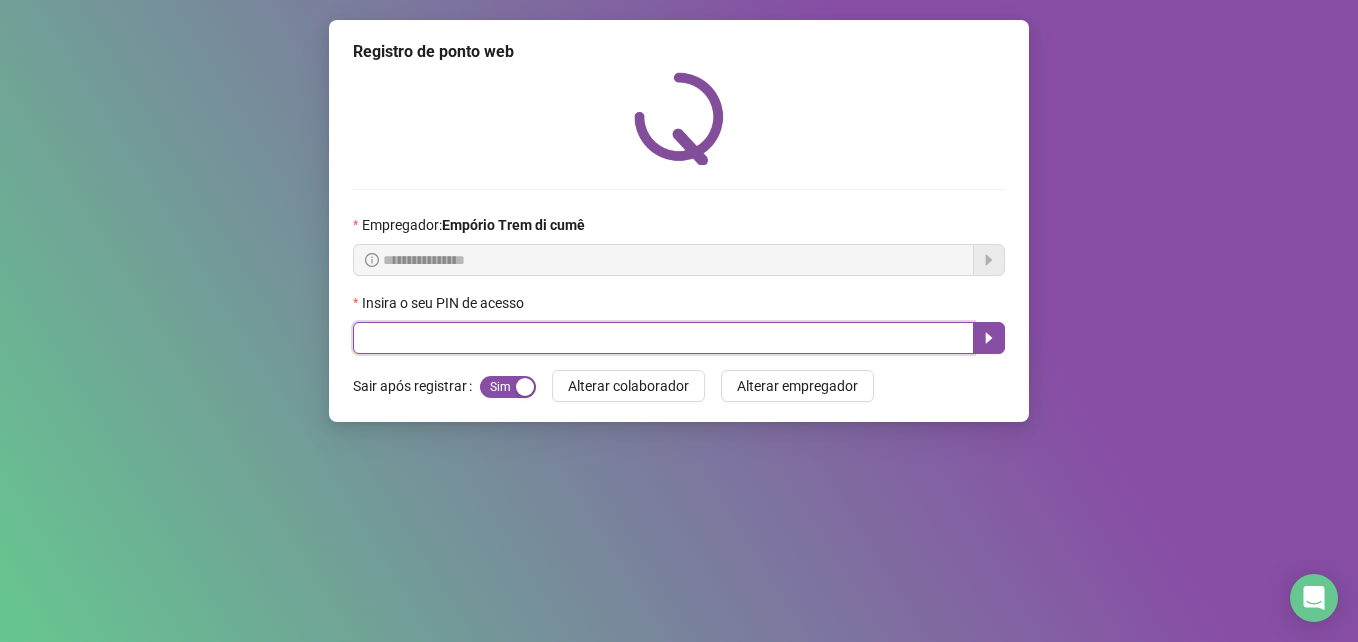 click at bounding box center [663, 338] 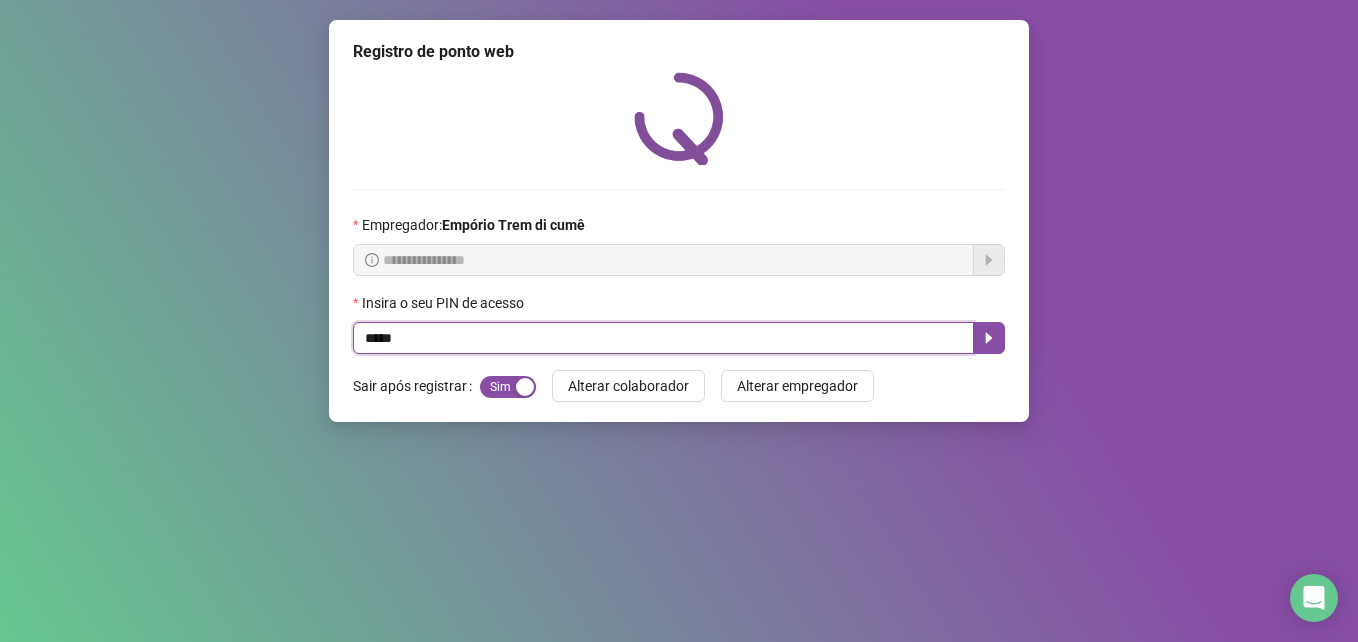 type on "*****" 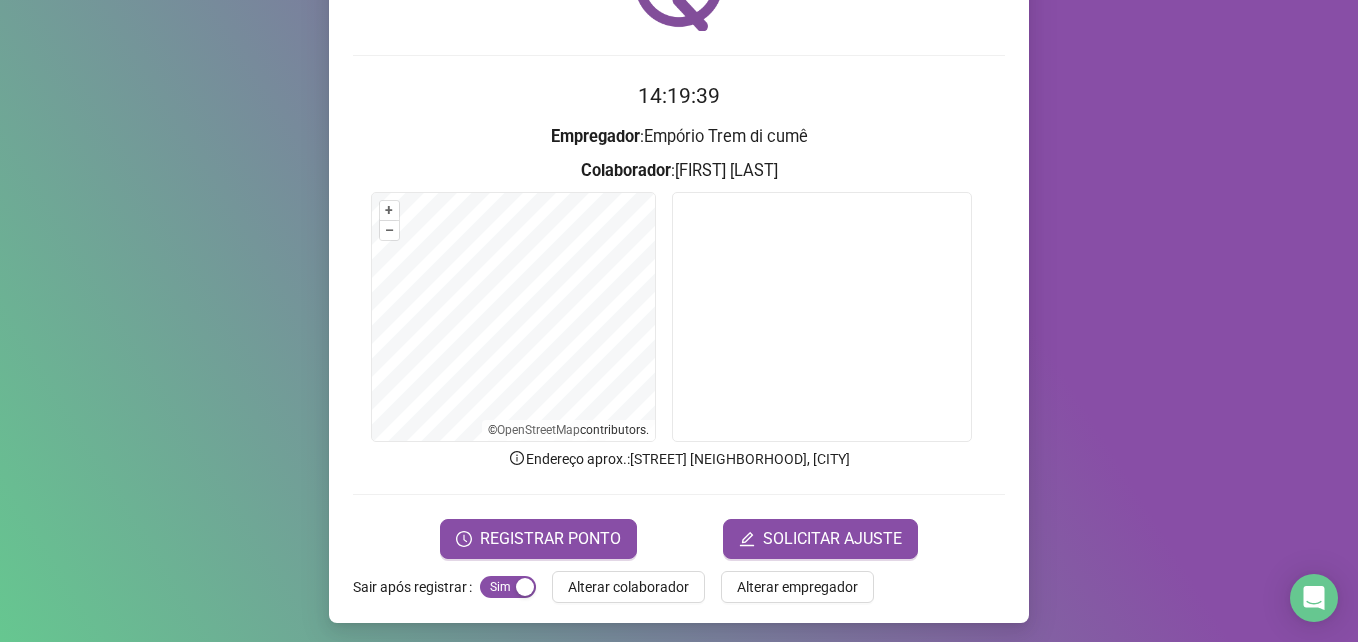scroll, scrollTop: 139, scrollLeft: 0, axis: vertical 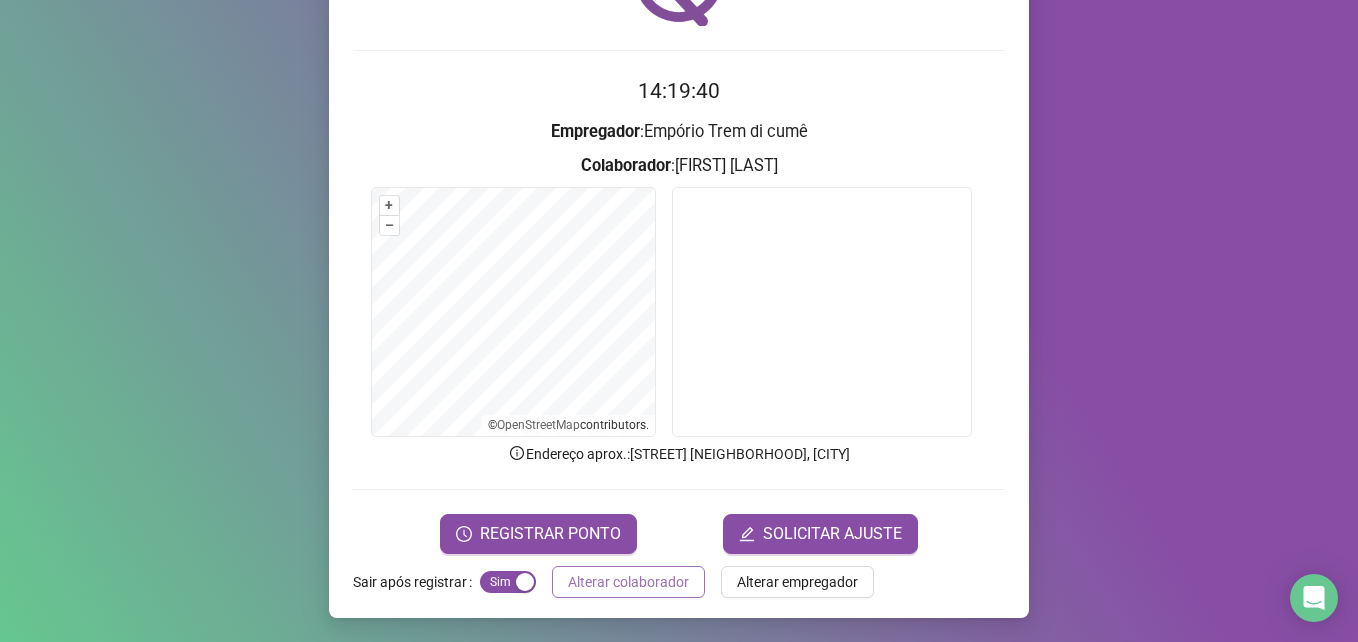 click on "Alterar colaborador" at bounding box center (628, 582) 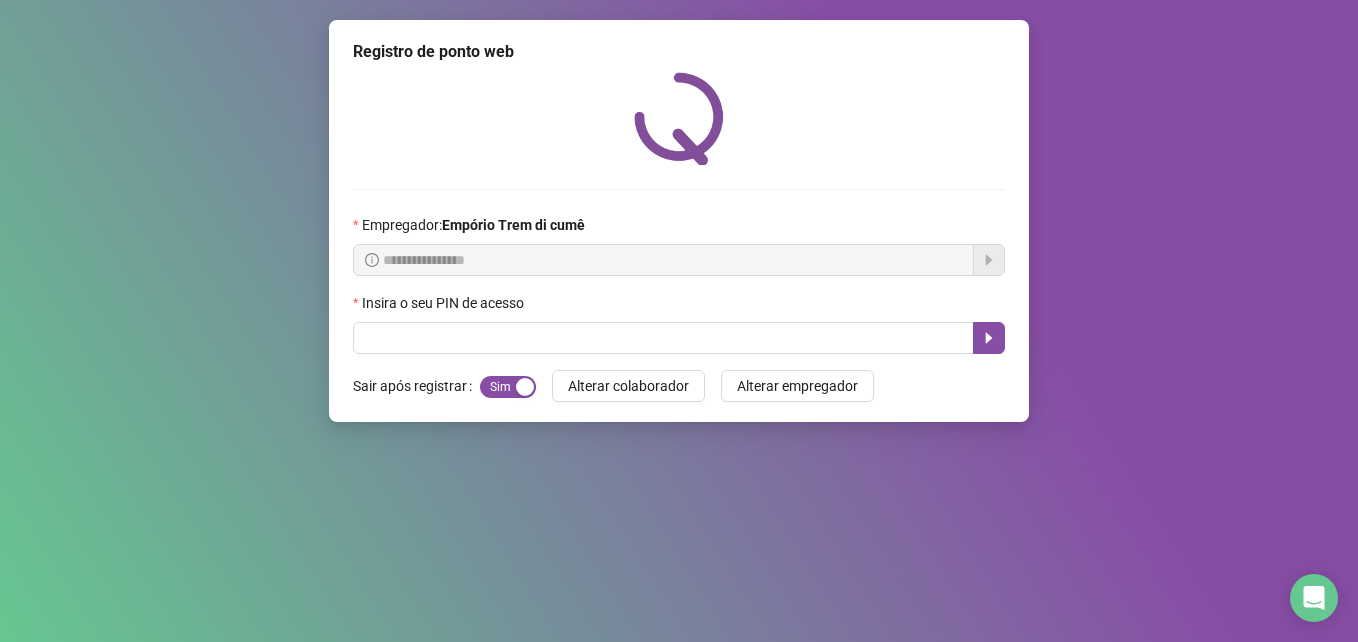 scroll, scrollTop: 0, scrollLeft: 0, axis: both 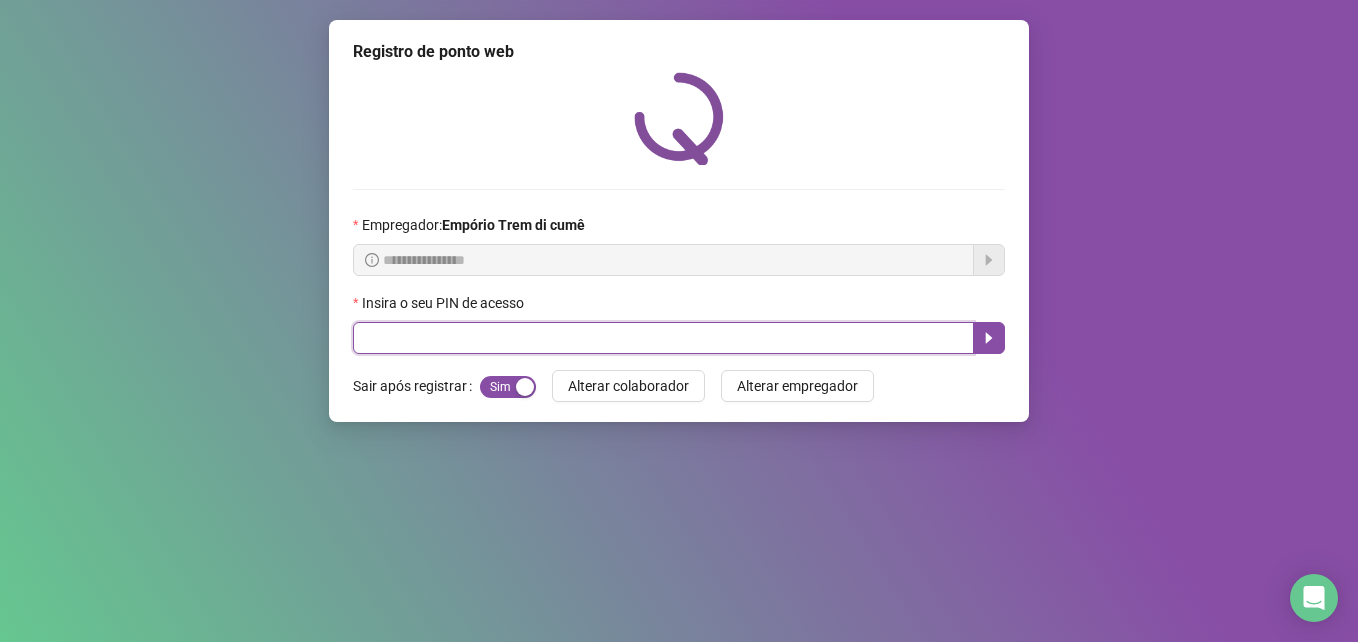 click at bounding box center (663, 338) 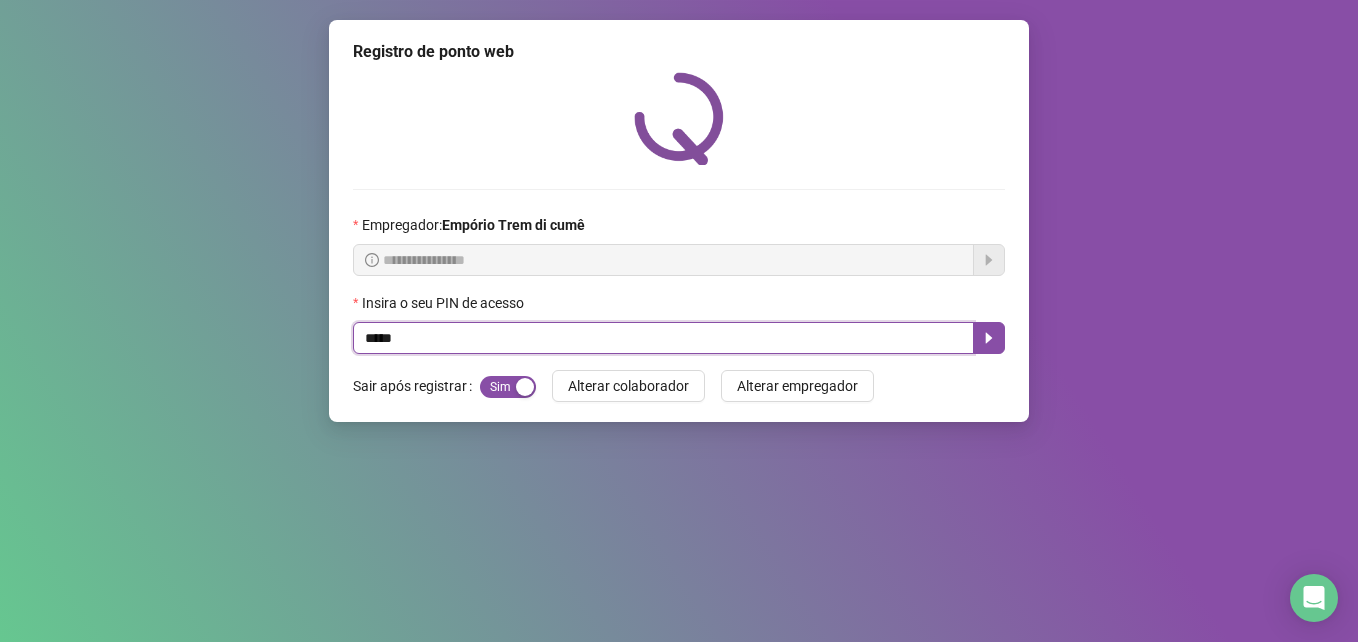 type on "*****" 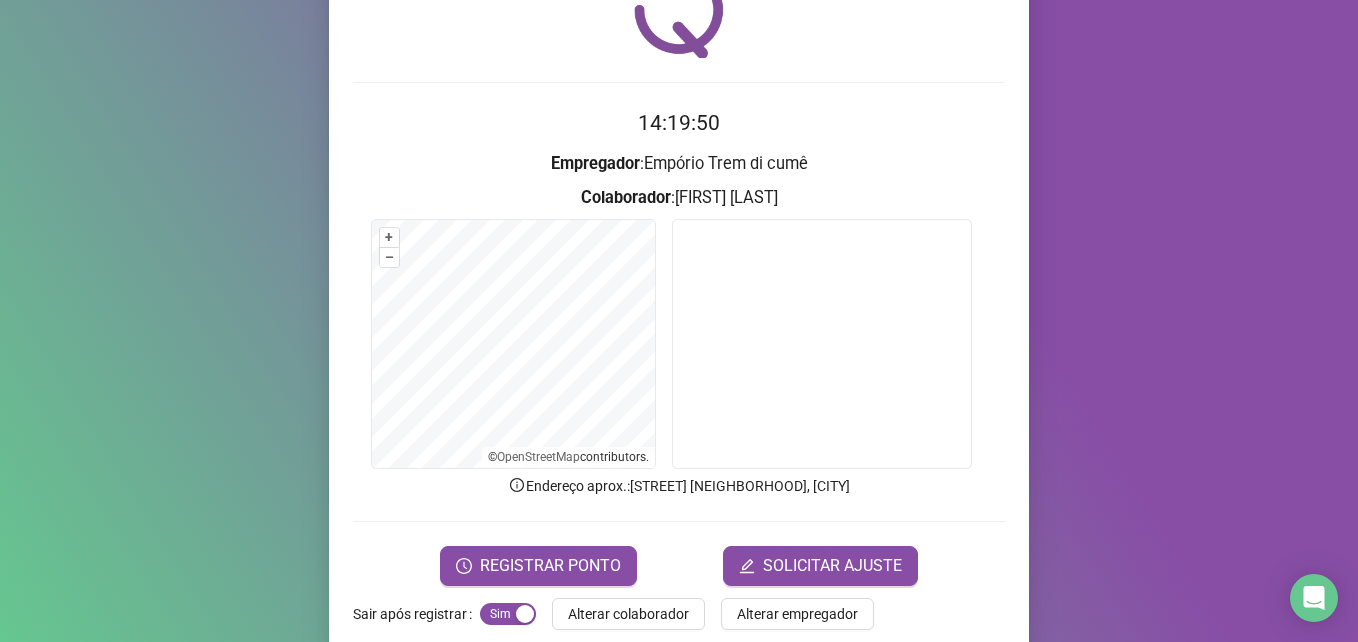 scroll, scrollTop: 139, scrollLeft: 0, axis: vertical 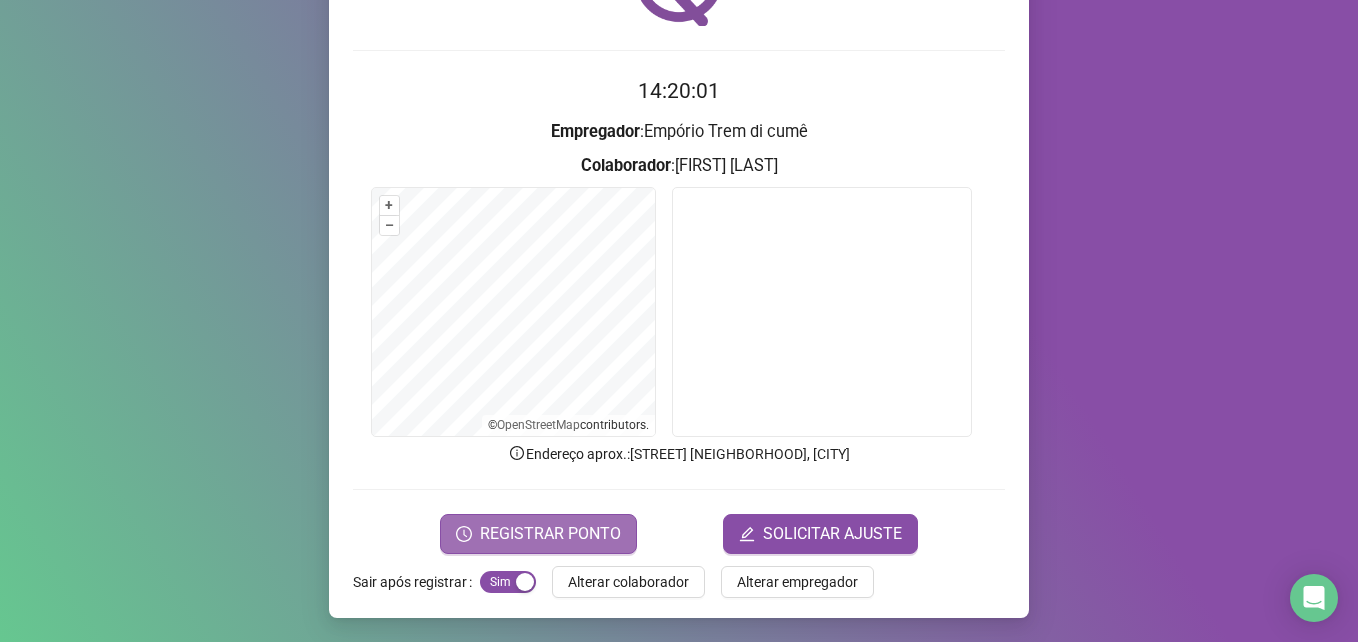 drag, startPoint x: 609, startPoint y: 529, endPoint x: 604, endPoint y: 519, distance: 11.18034 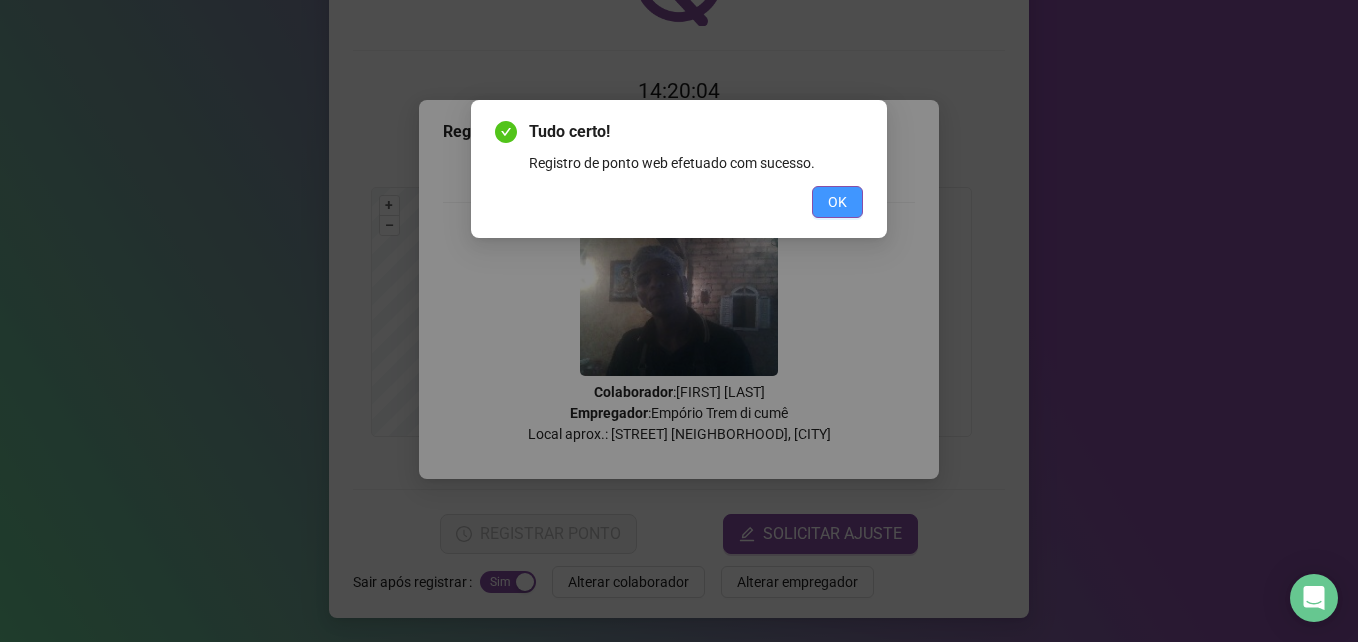 click on "OK" at bounding box center (837, 202) 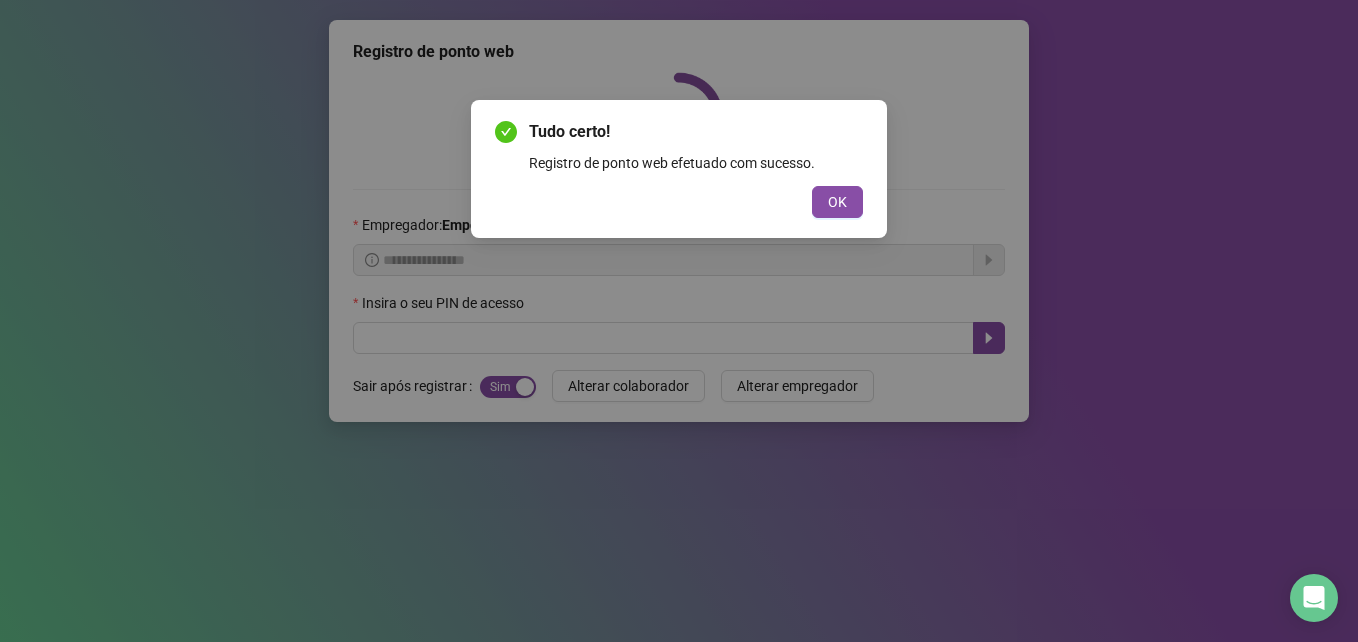 scroll, scrollTop: 0, scrollLeft: 0, axis: both 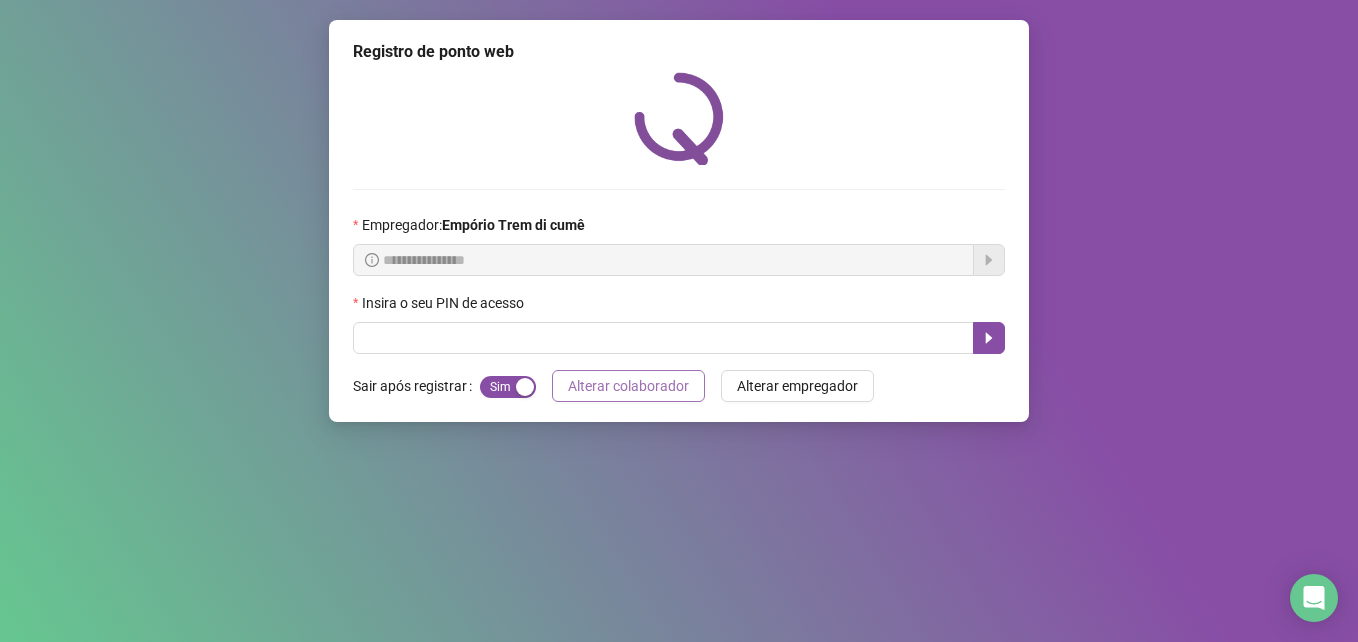 click on "Alterar colaborador" at bounding box center [628, 386] 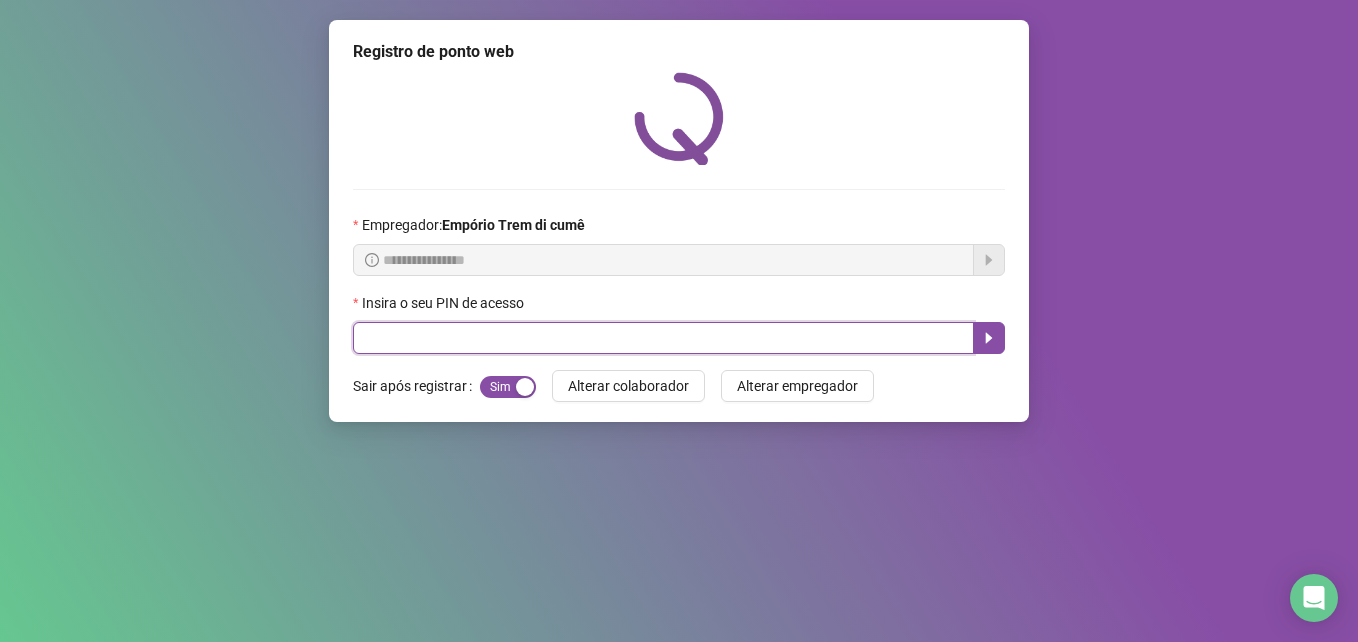 click at bounding box center (663, 338) 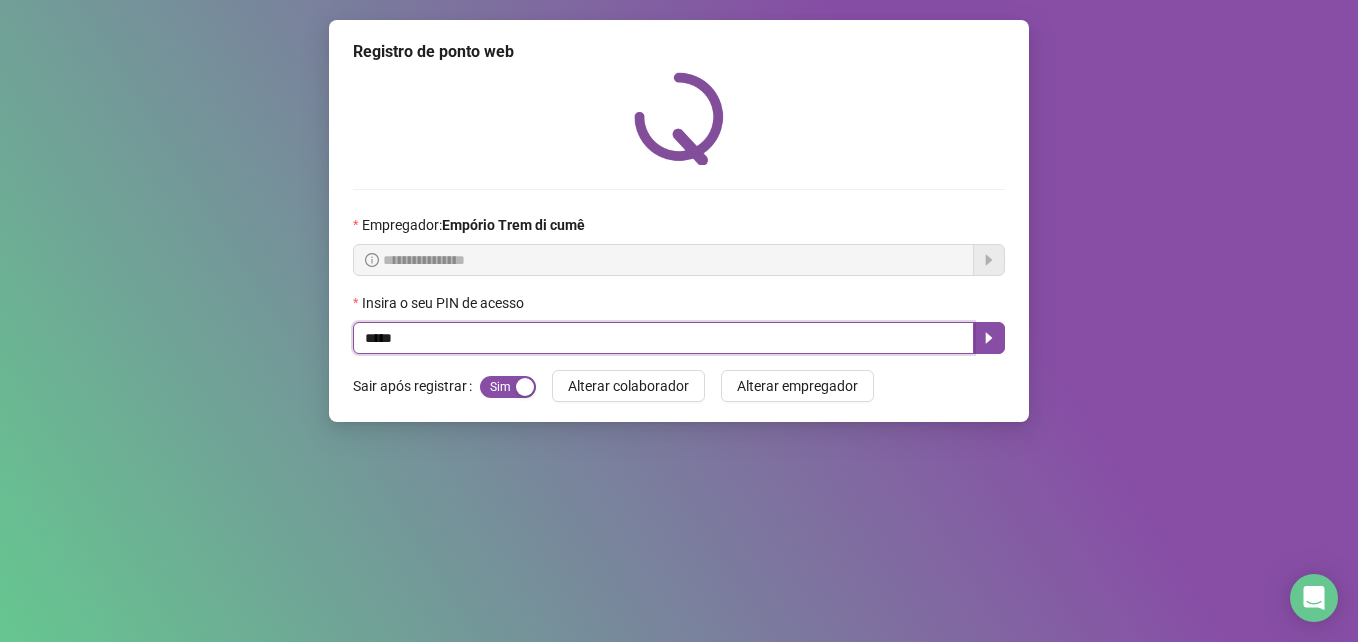 type on "*****" 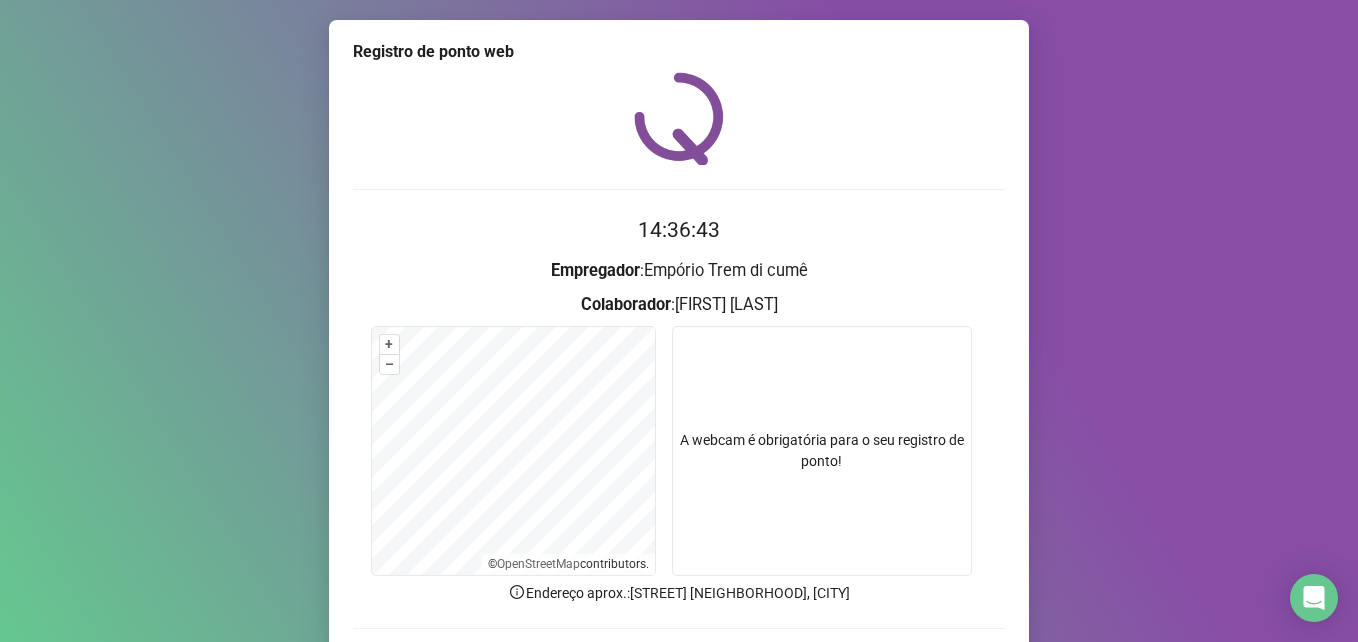 scroll, scrollTop: 139, scrollLeft: 0, axis: vertical 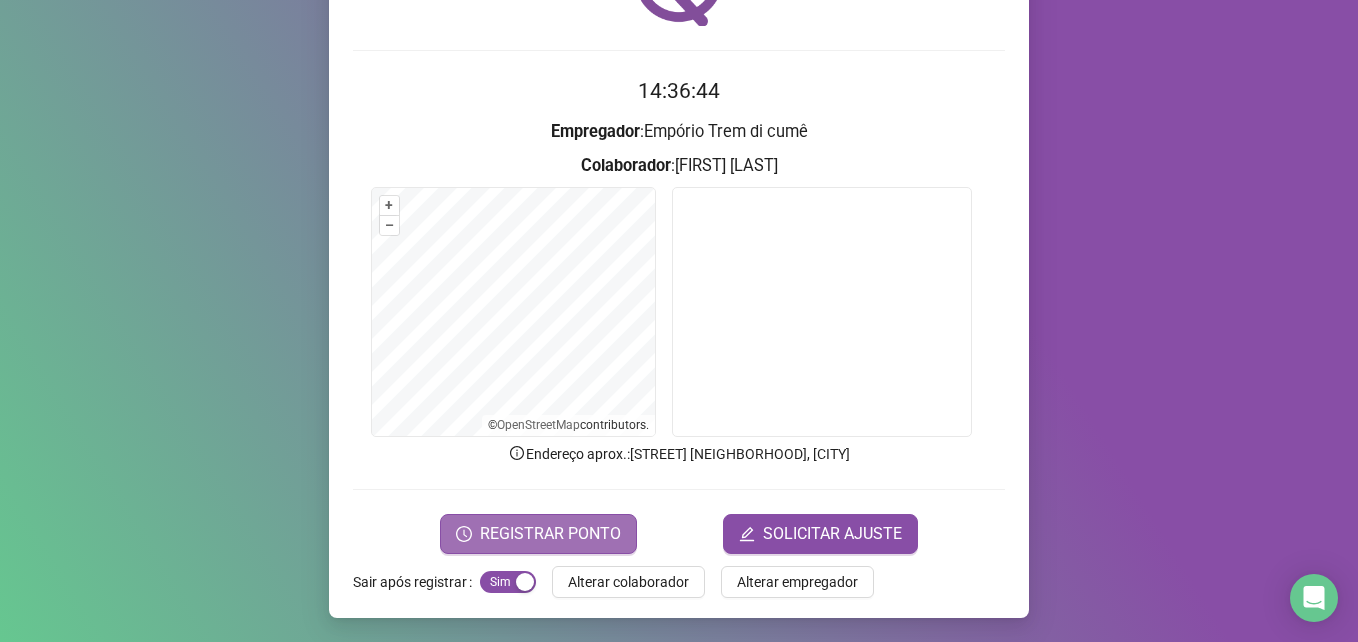 click on "REGISTRAR PONTO" at bounding box center (550, 534) 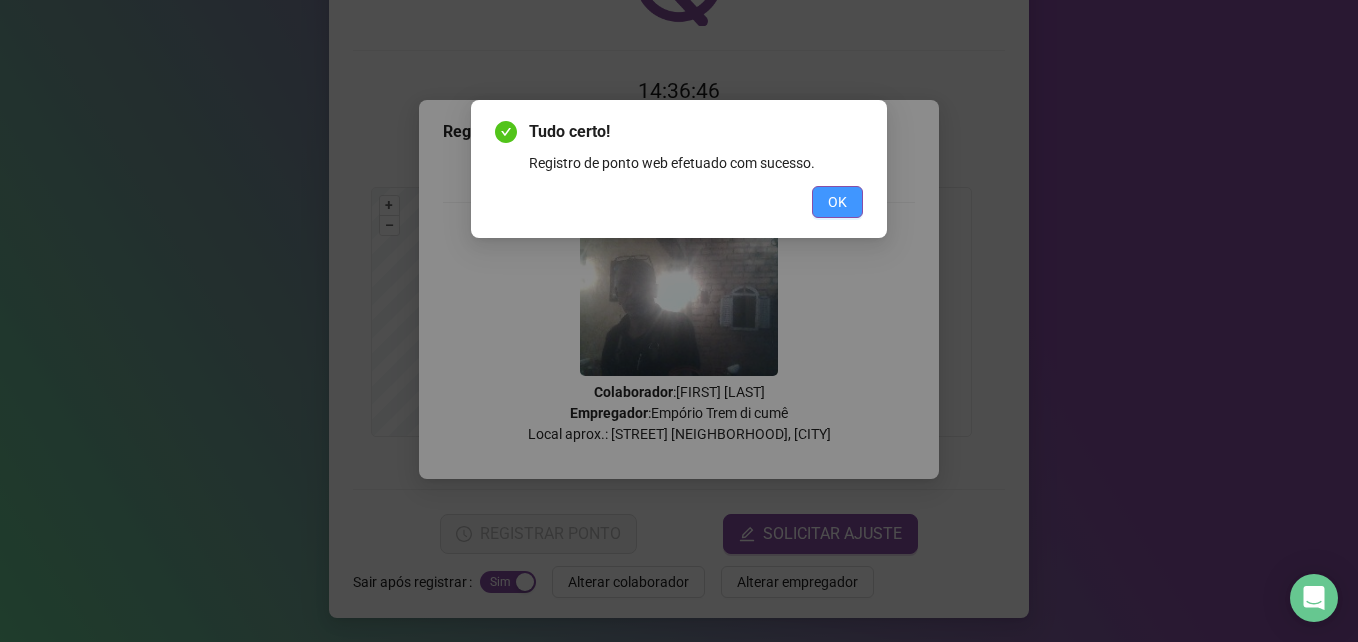 click on "OK" at bounding box center (837, 202) 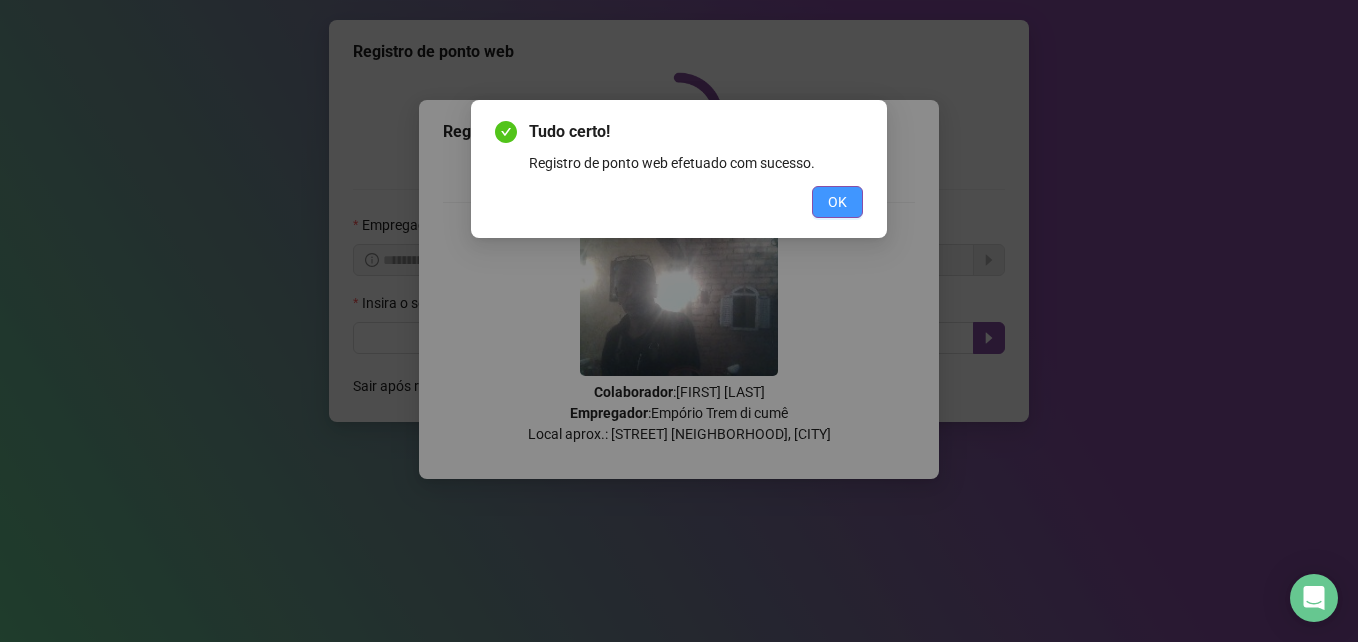 scroll, scrollTop: 0, scrollLeft: 0, axis: both 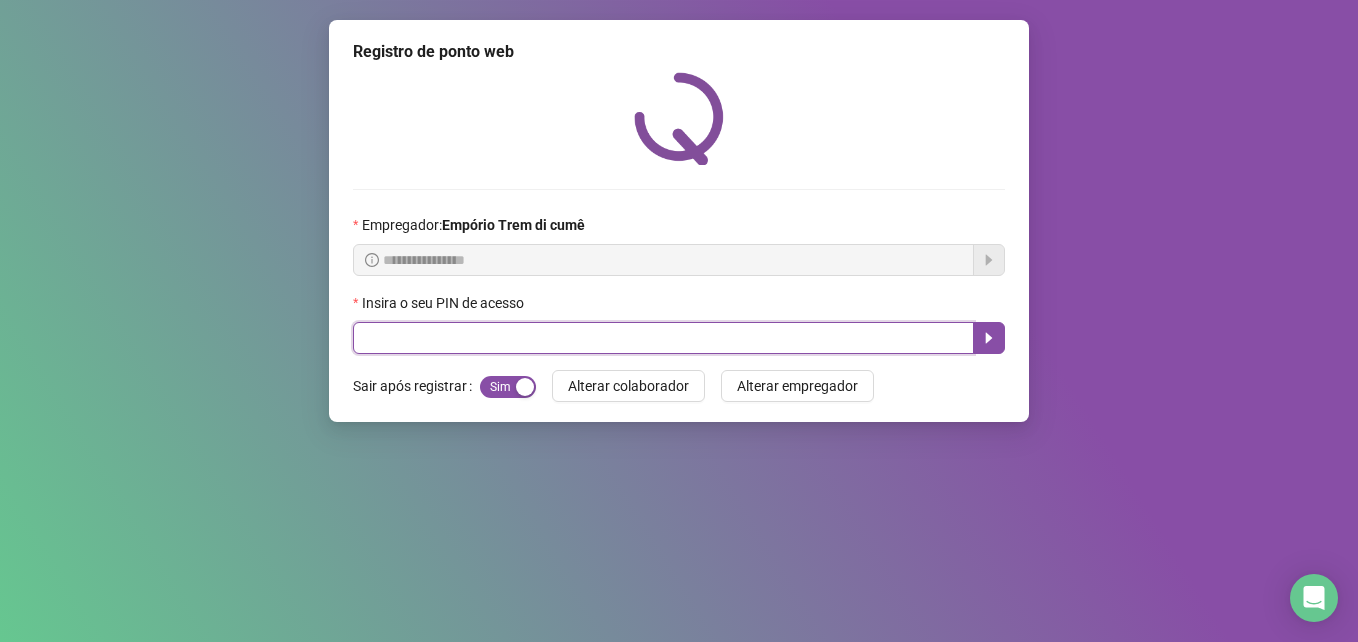 click at bounding box center (663, 338) 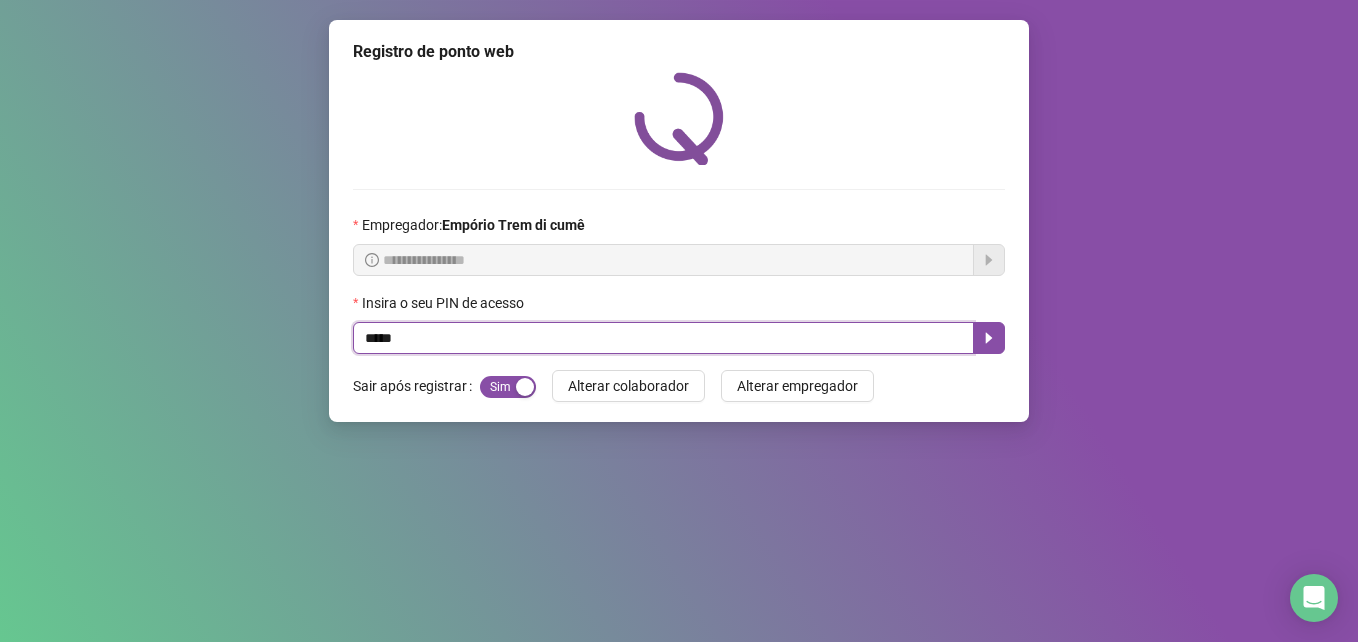 type on "*****" 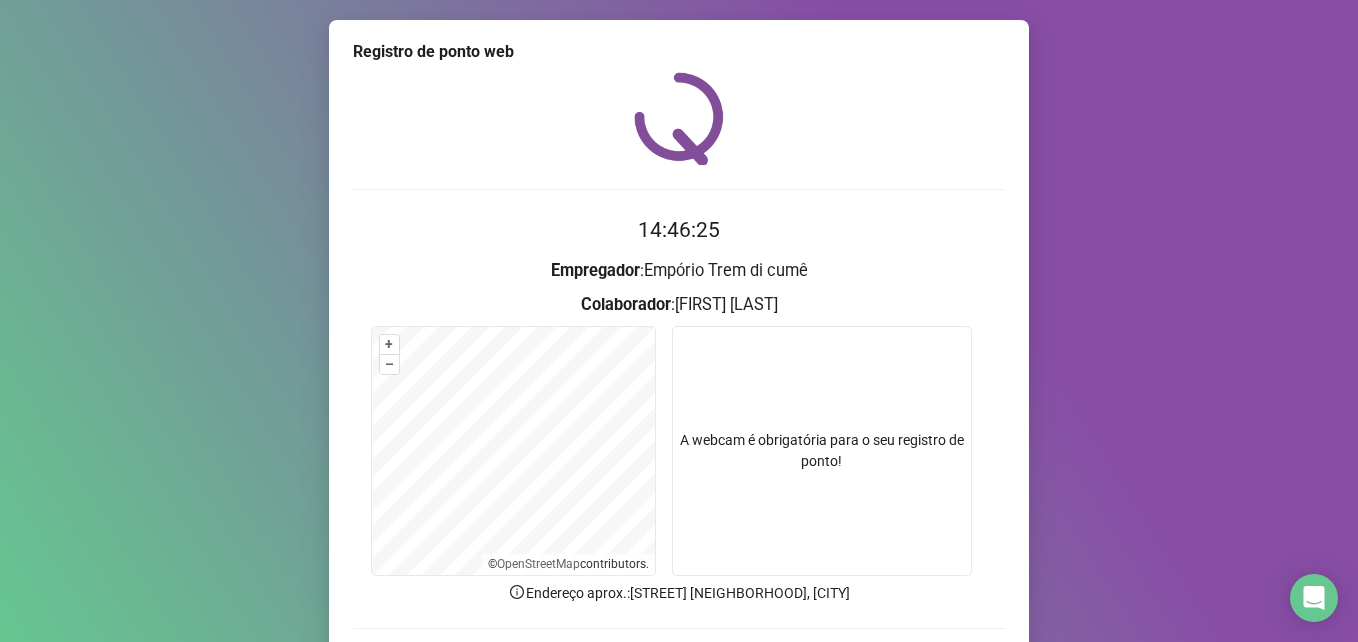 scroll, scrollTop: 139, scrollLeft: 0, axis: vertical 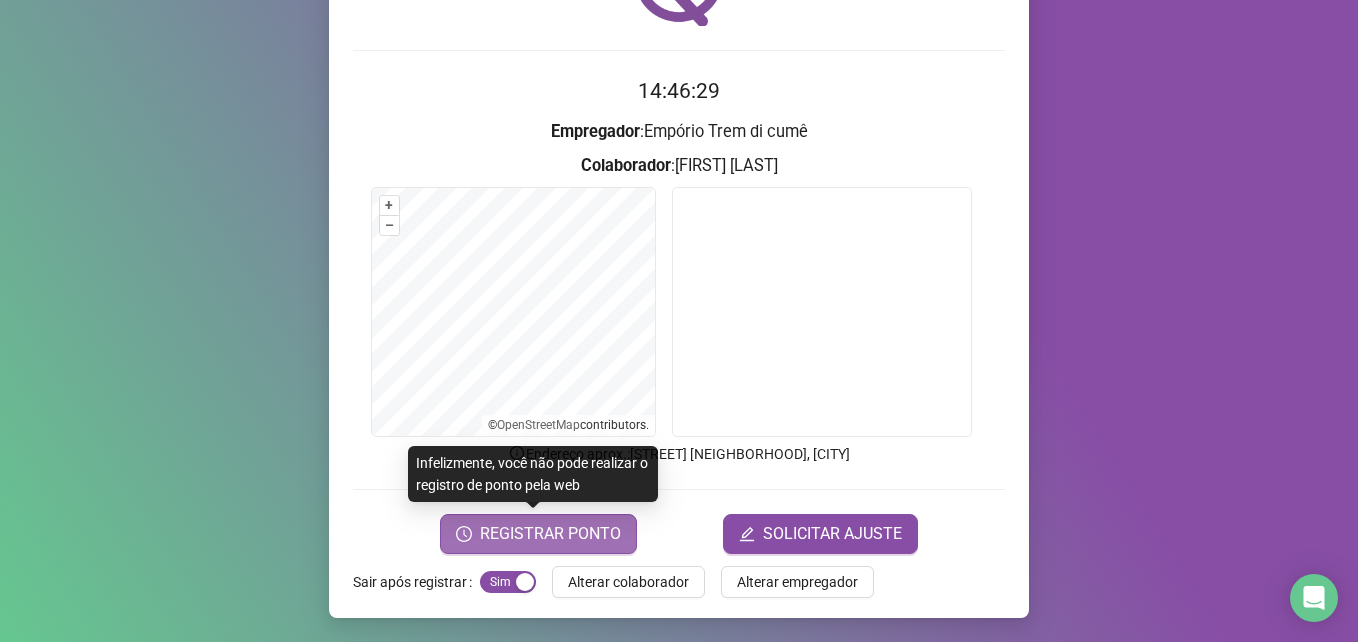 click on "REGISTRAR PONTO" at bounding box center [550, 534] 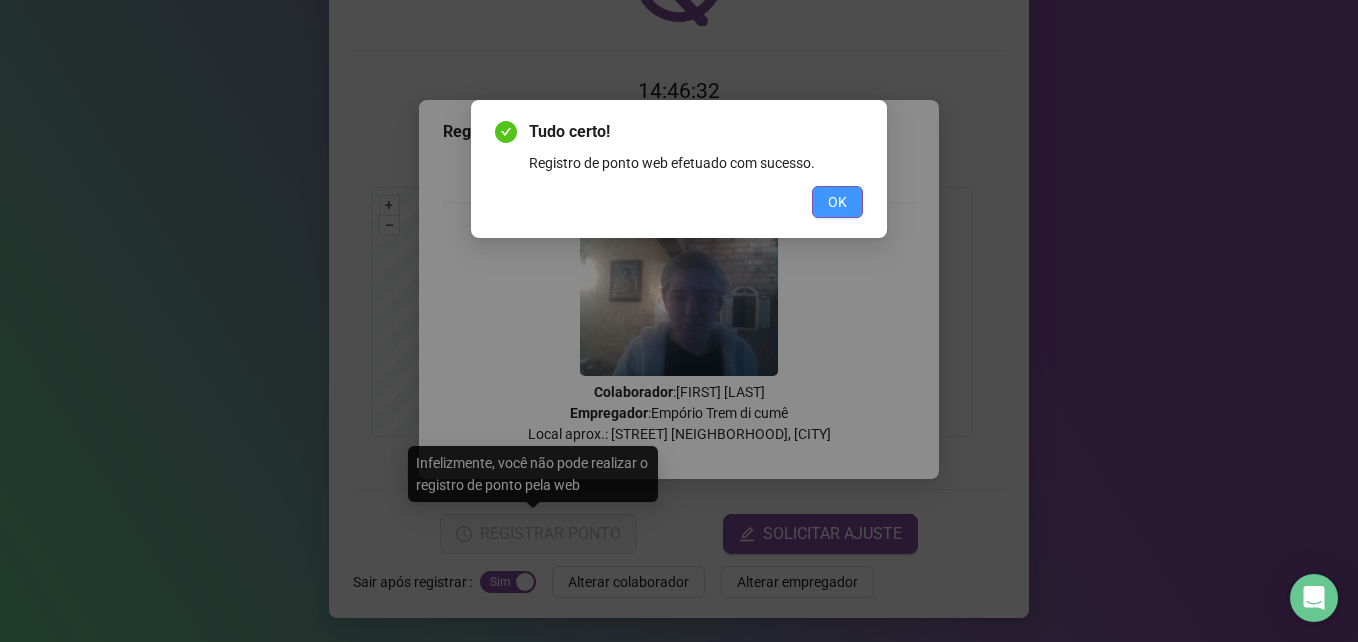 click on "OK" at bounding box center [837, 202] 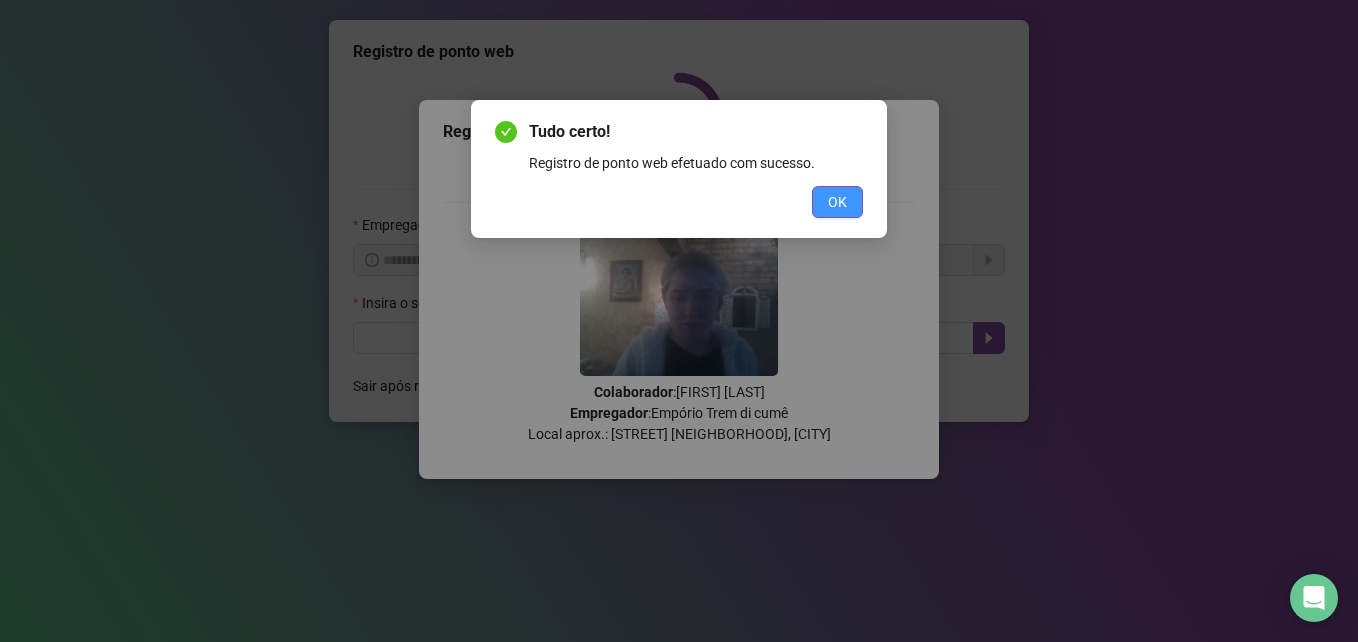 scroll, scrollTop: 0, scrollLeft: 0, axis: both 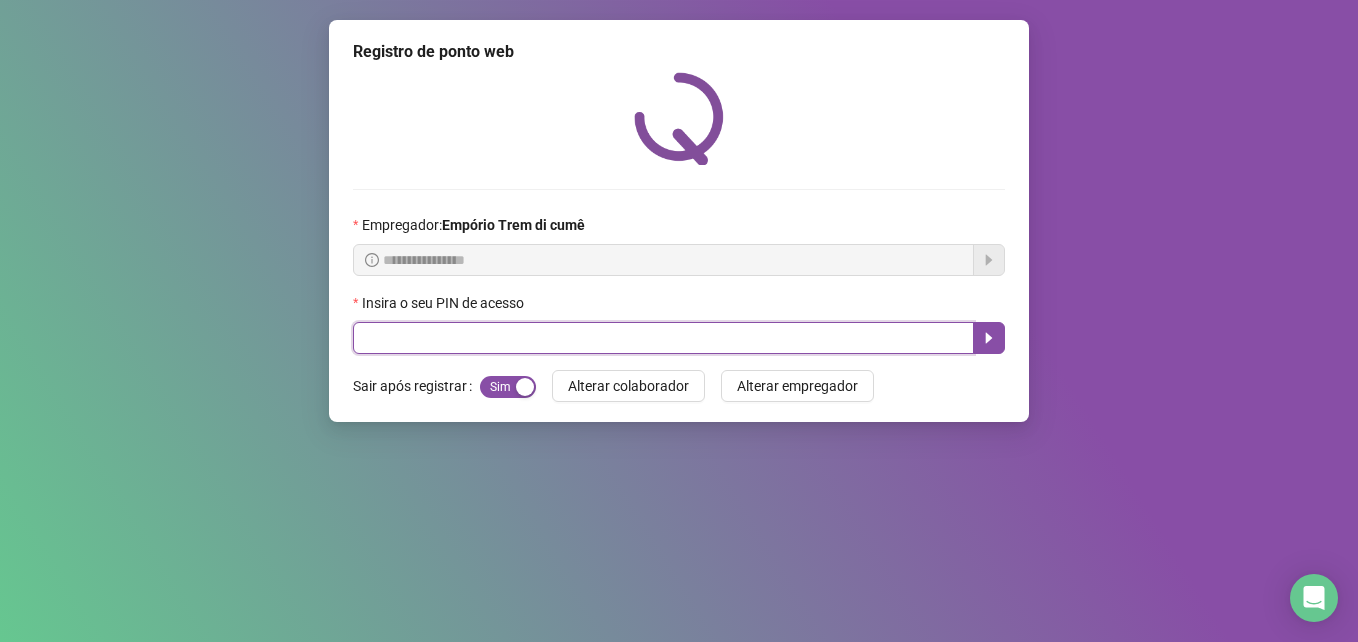 click at bounding box center [663, 338] 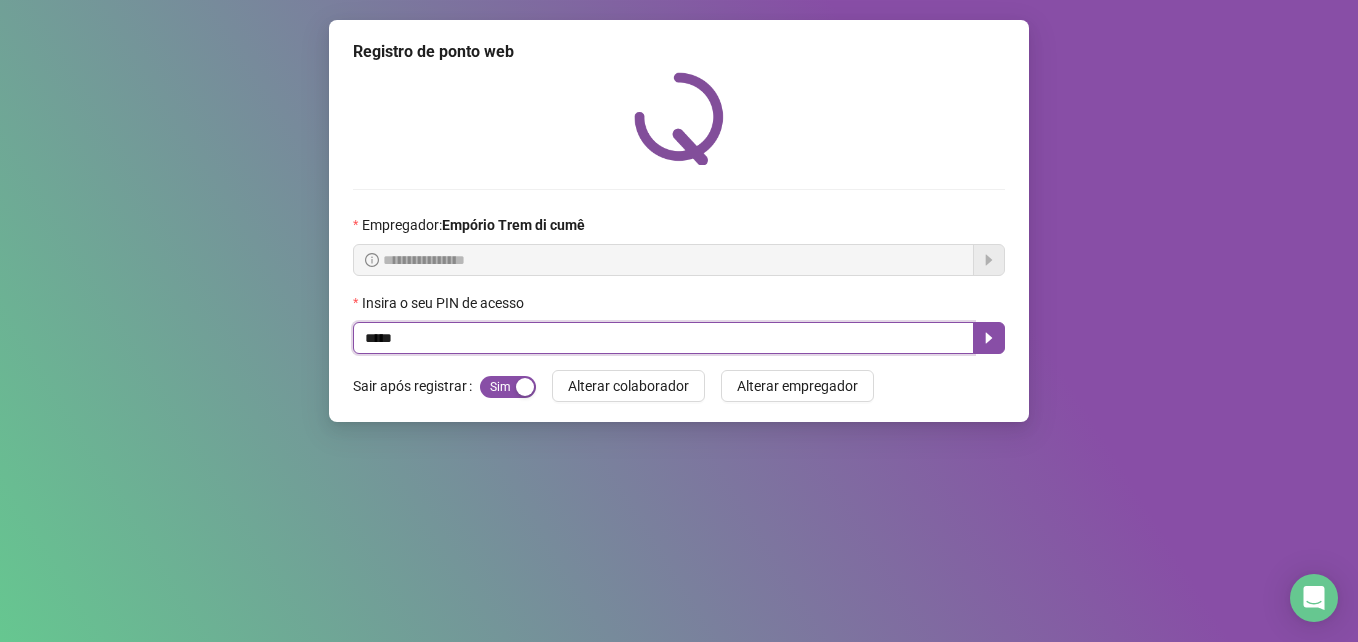 type on "*****" 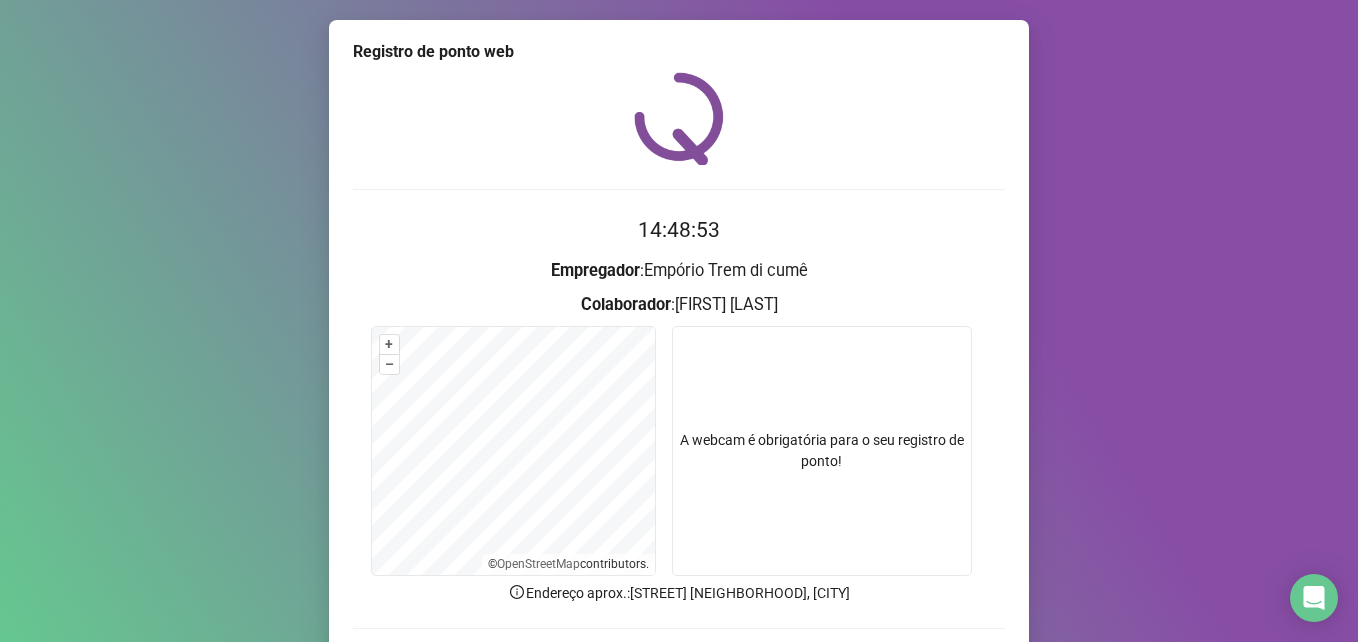 scroll, scrollTop: 139, scrollLeft: 0, axis: vertical 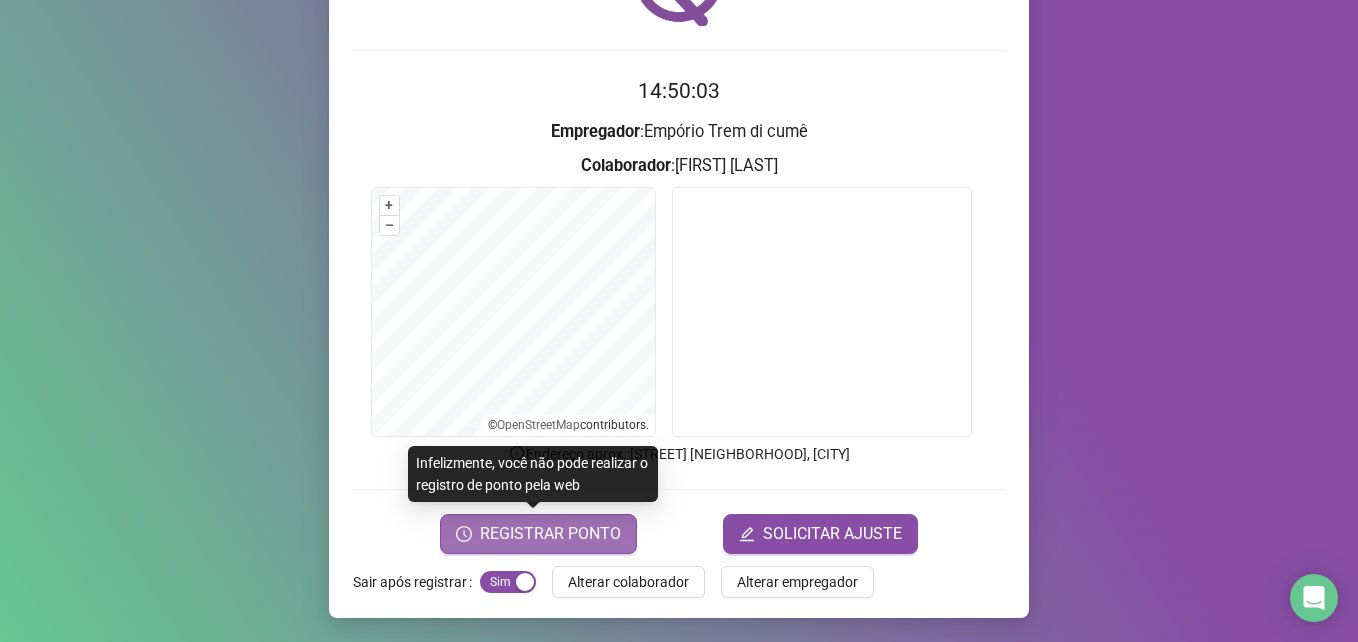 click on "REGISTRAR PONTO" at bounding box center [550, 534] 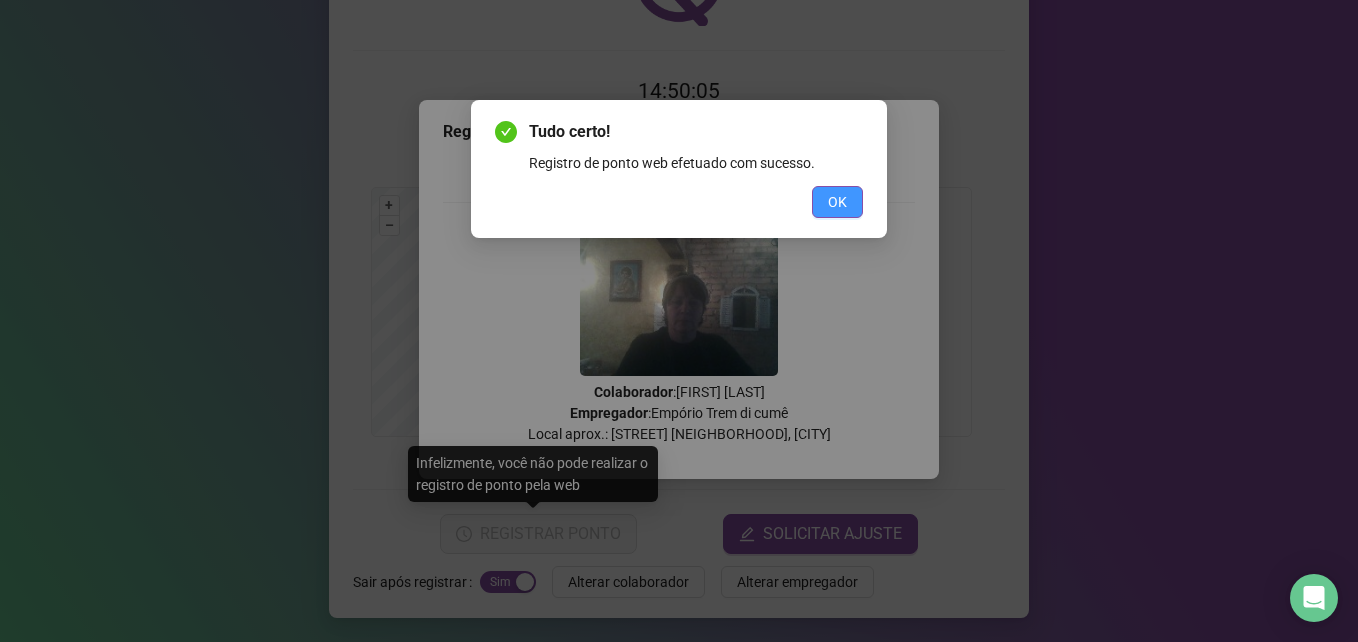 click on "OK" at bounding box center [837, 202] 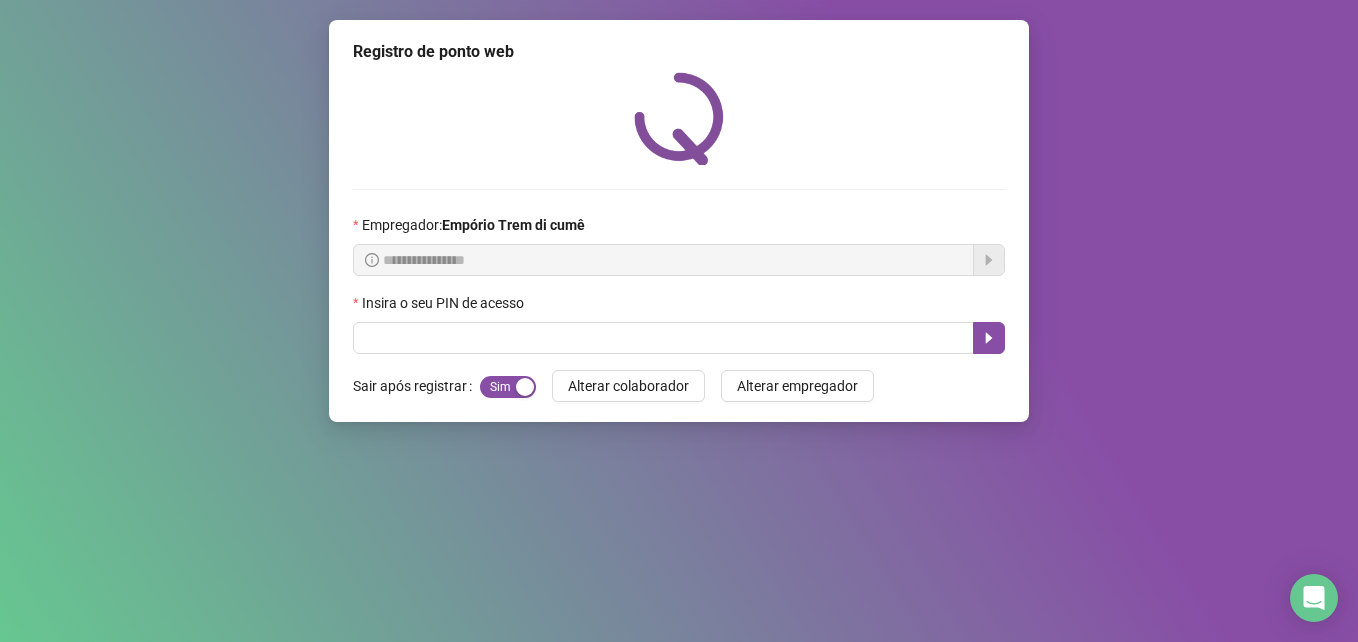 scroll, scrollTop: 0, scrollLeft: 0, axis: both 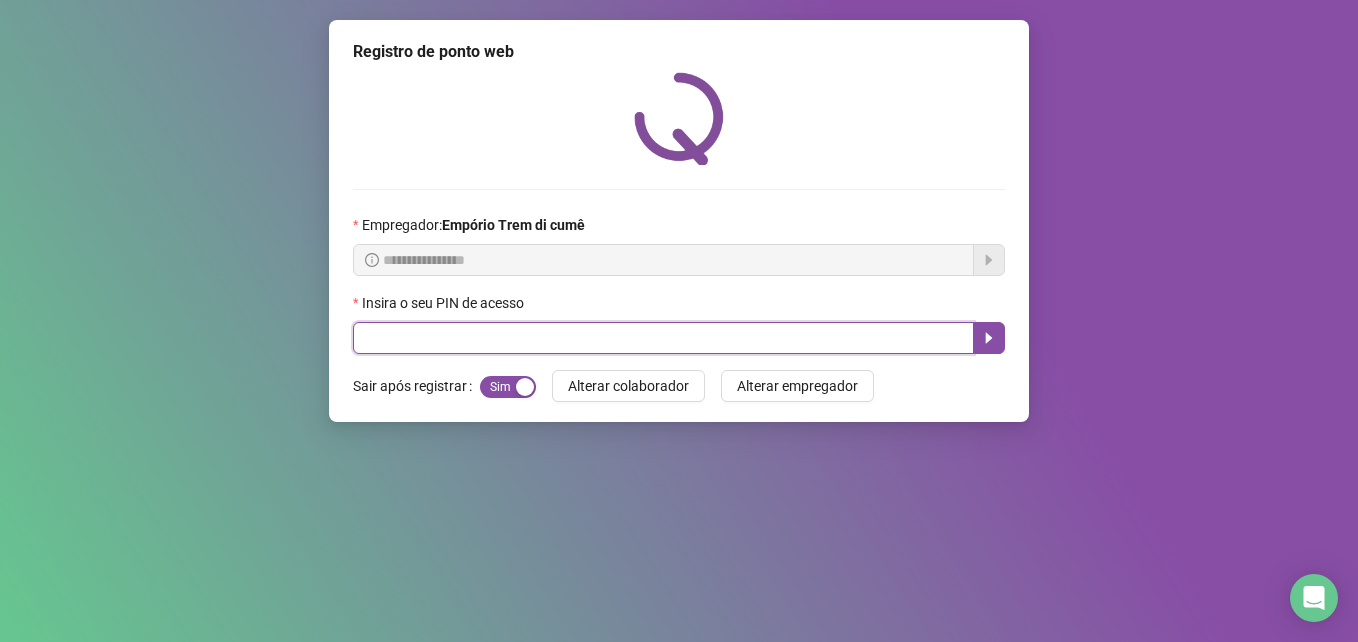 click at bounding box center [663, 338] 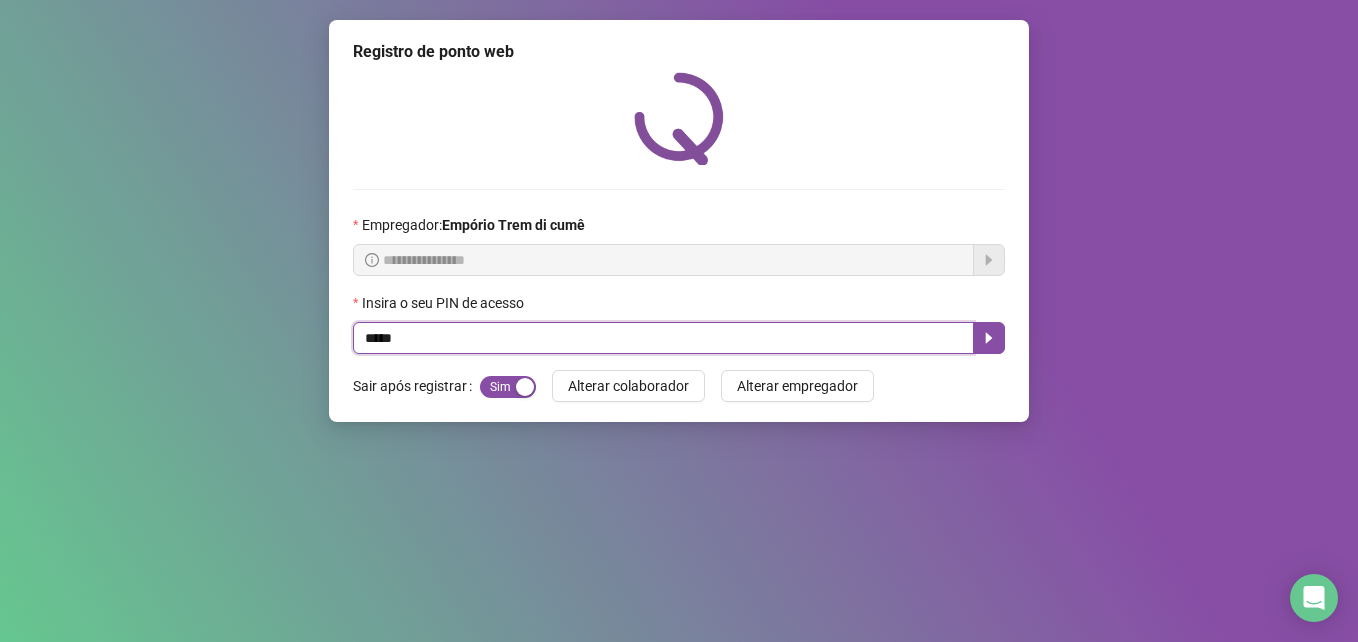 type on "*****" 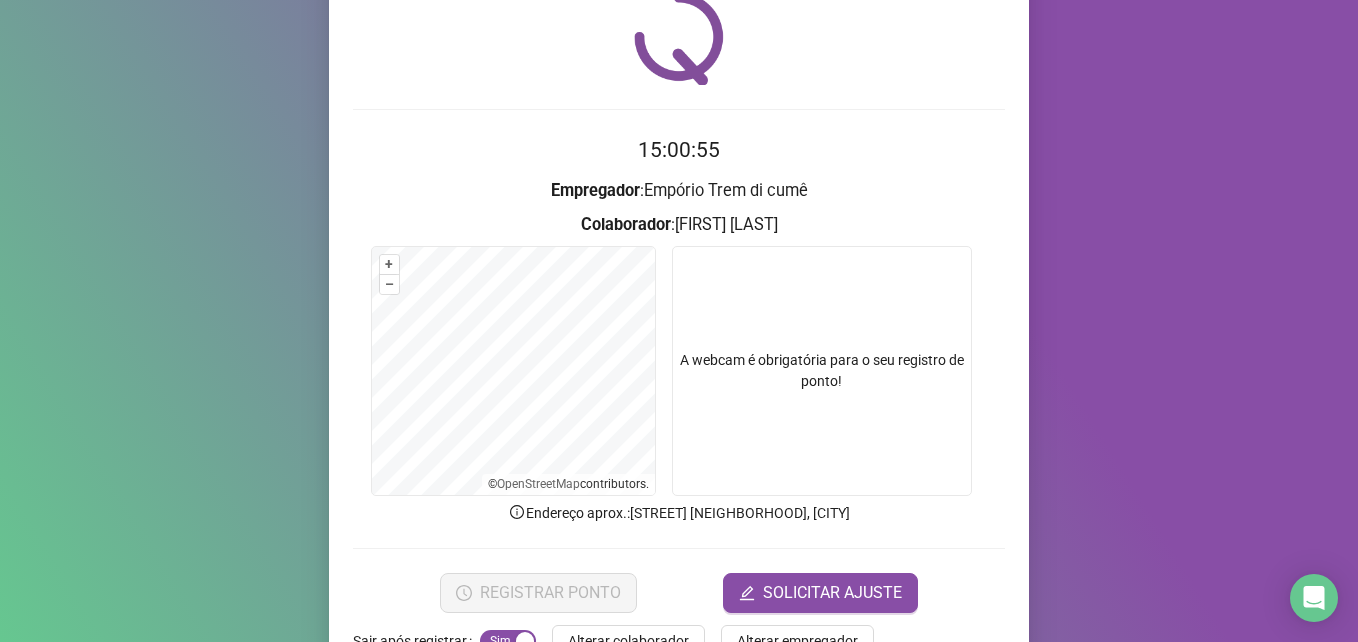 scroll, scrollTop: 139, scrollLeft: 0, axis: vertical 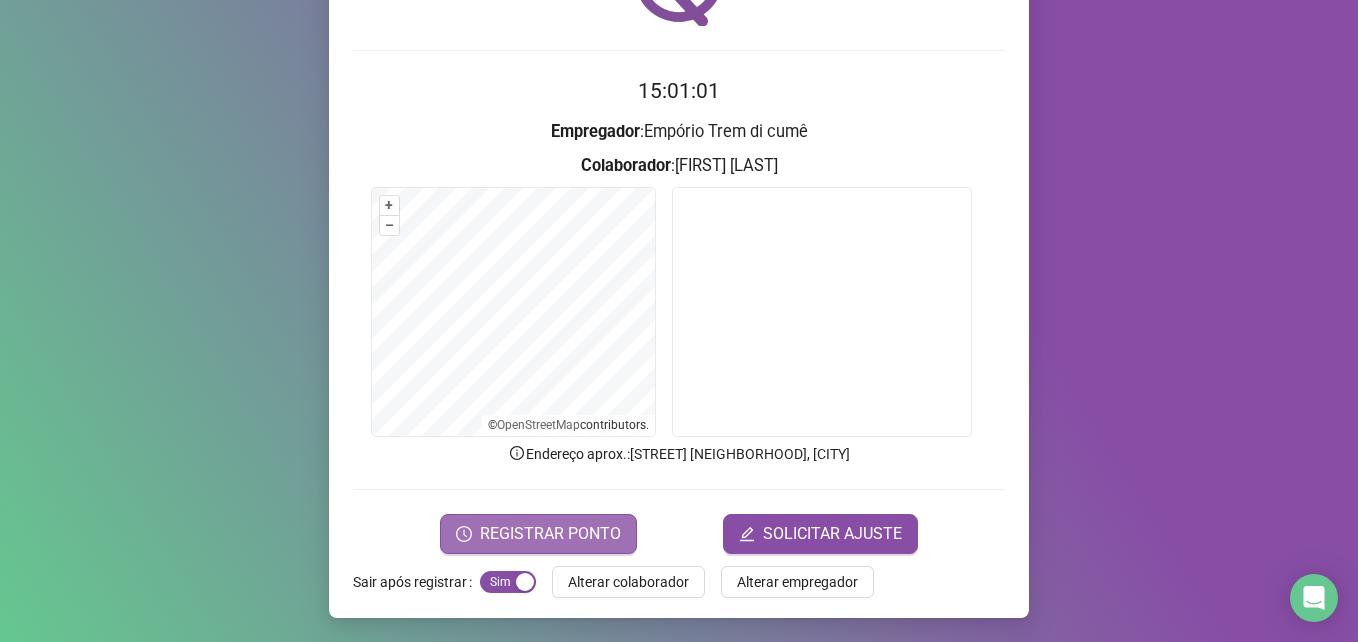 click on "REGISTRAR PONTO" at bounding box center (550, 534) 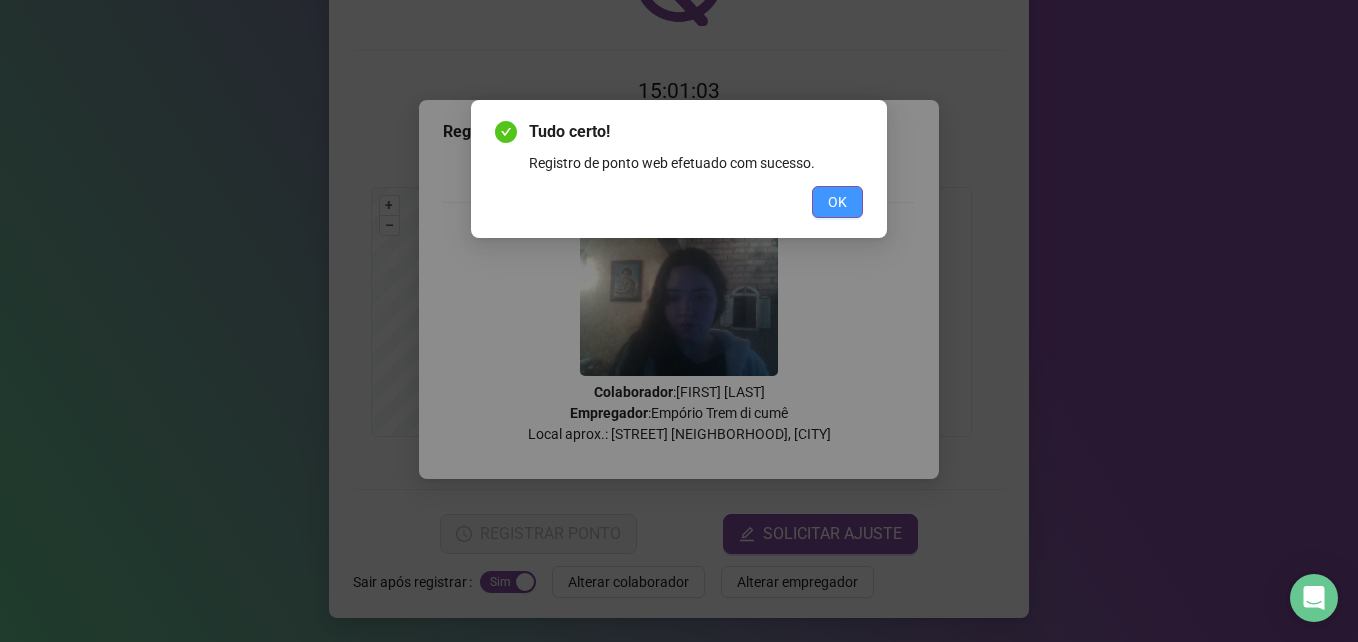 click on "OK" at bounding box center (837, 202) 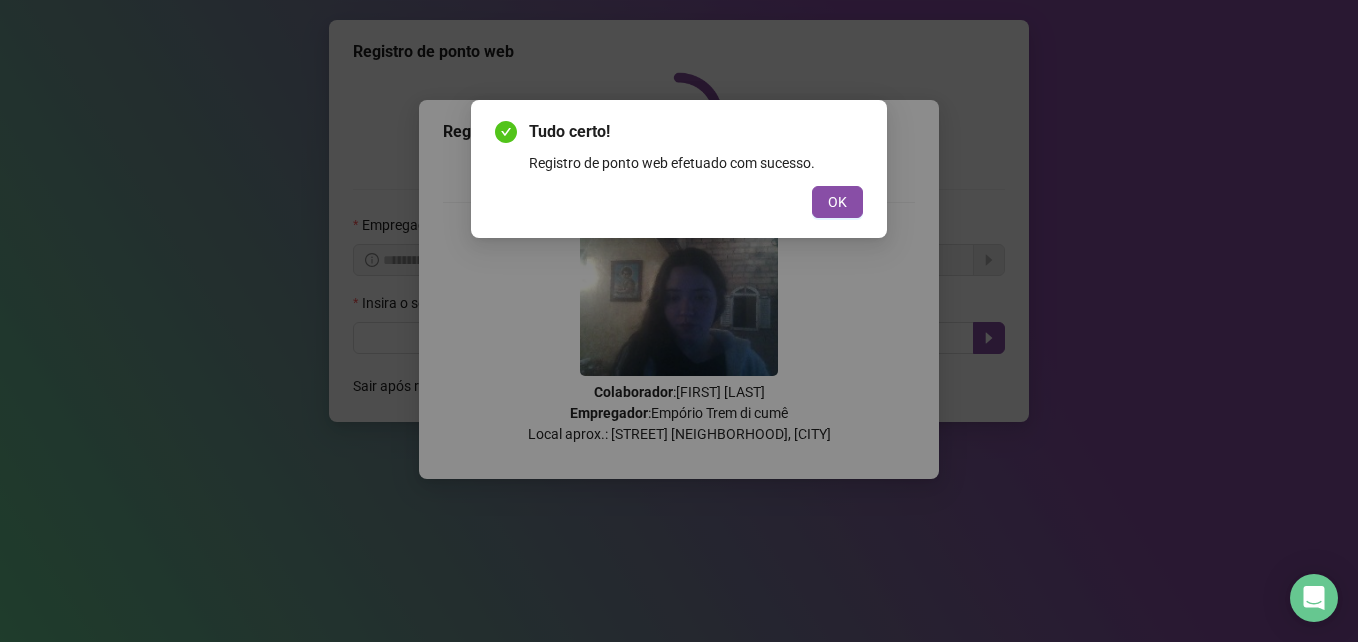 scroll, scrollTop: 0, scrollLeft: 0, axis: both 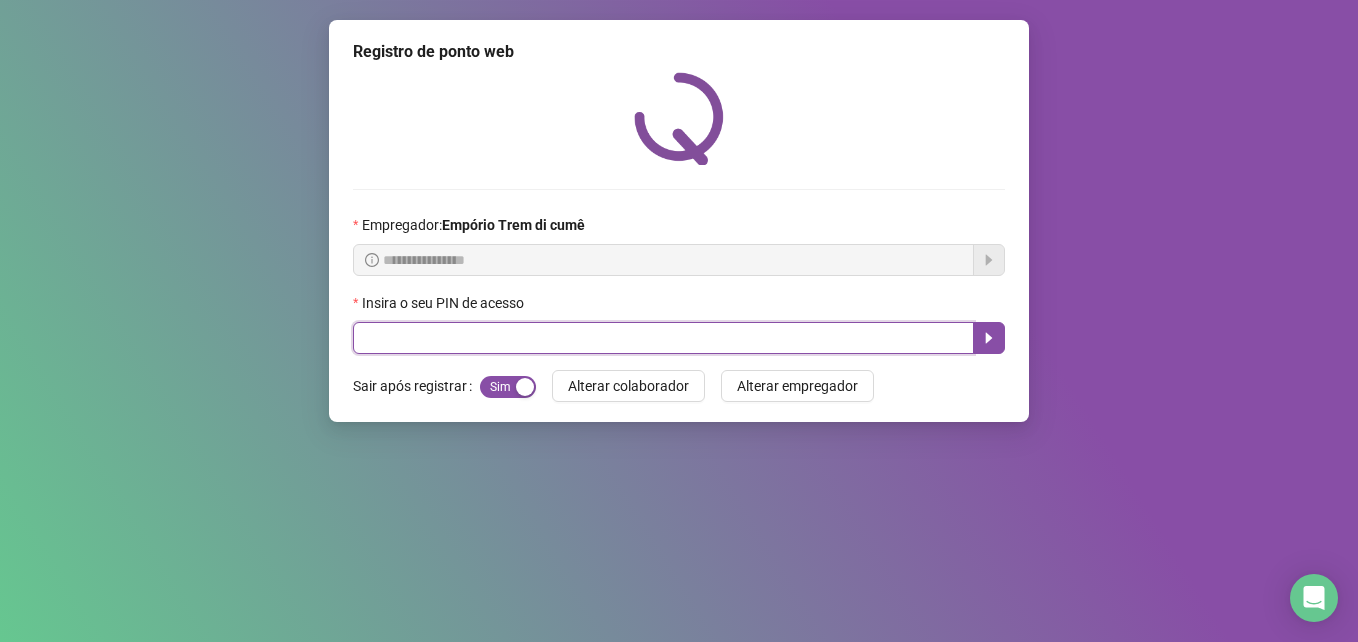 click at bounding box center (663, 338) 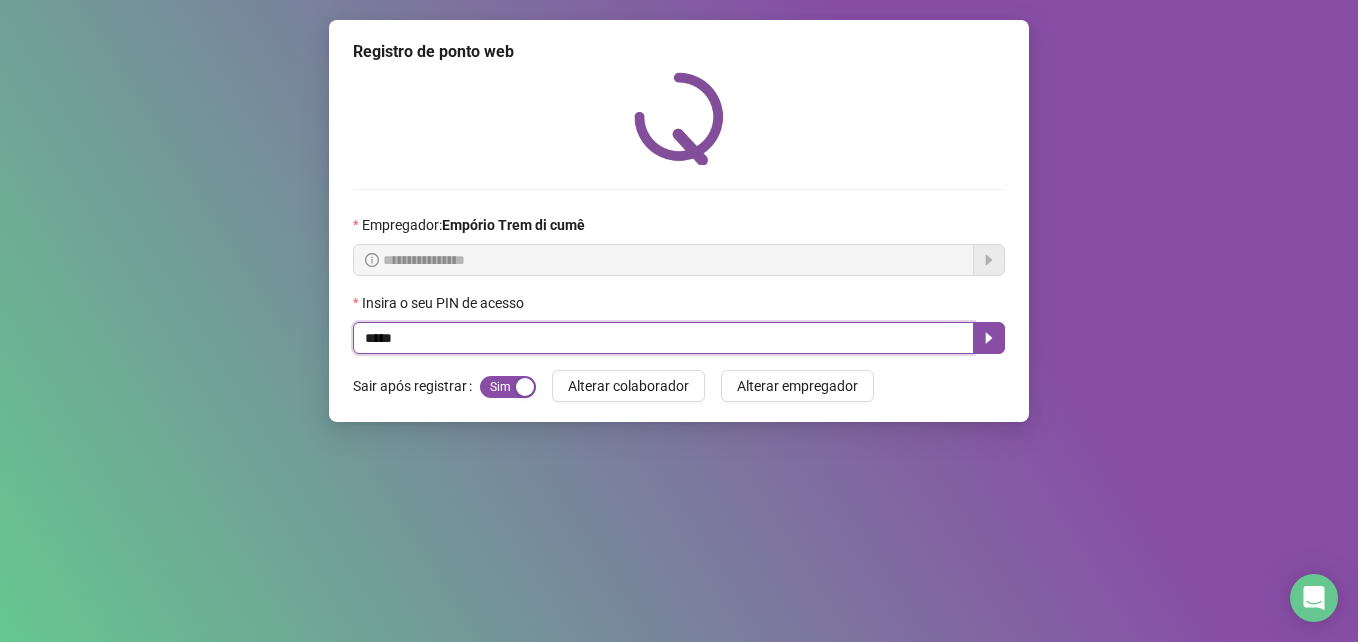 type on "*****" 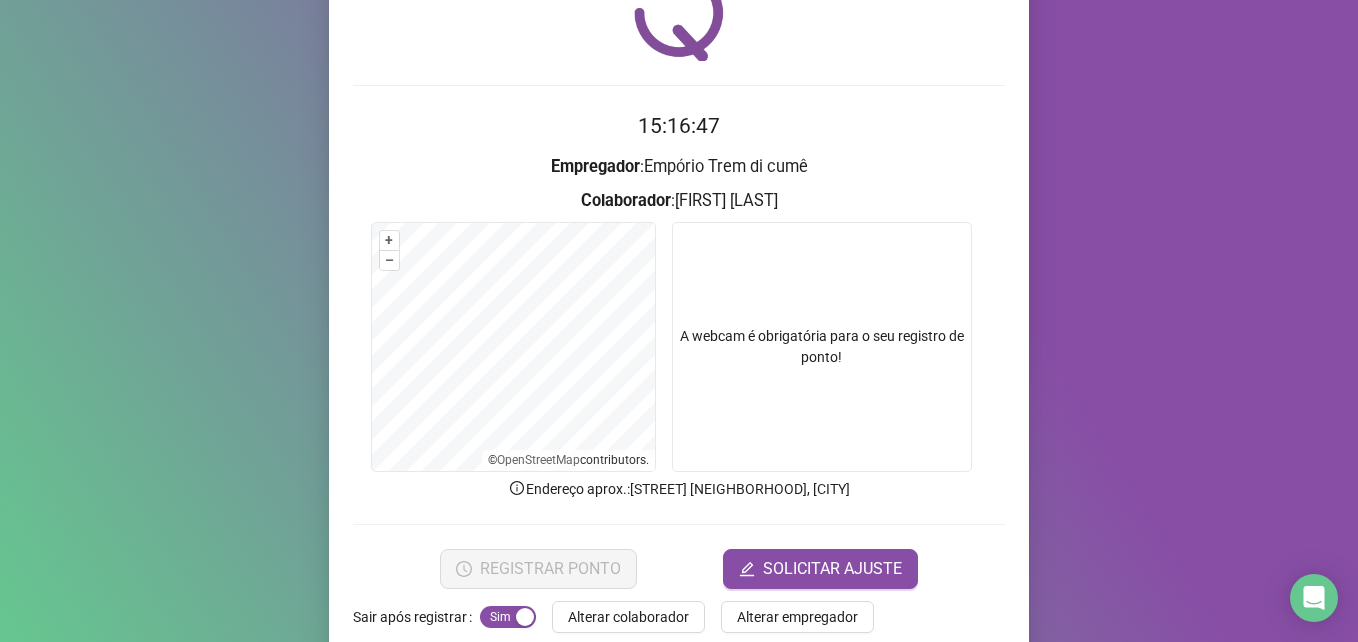 scroll, scrollTop: 139, scrollLeft: 0, axis: vertical 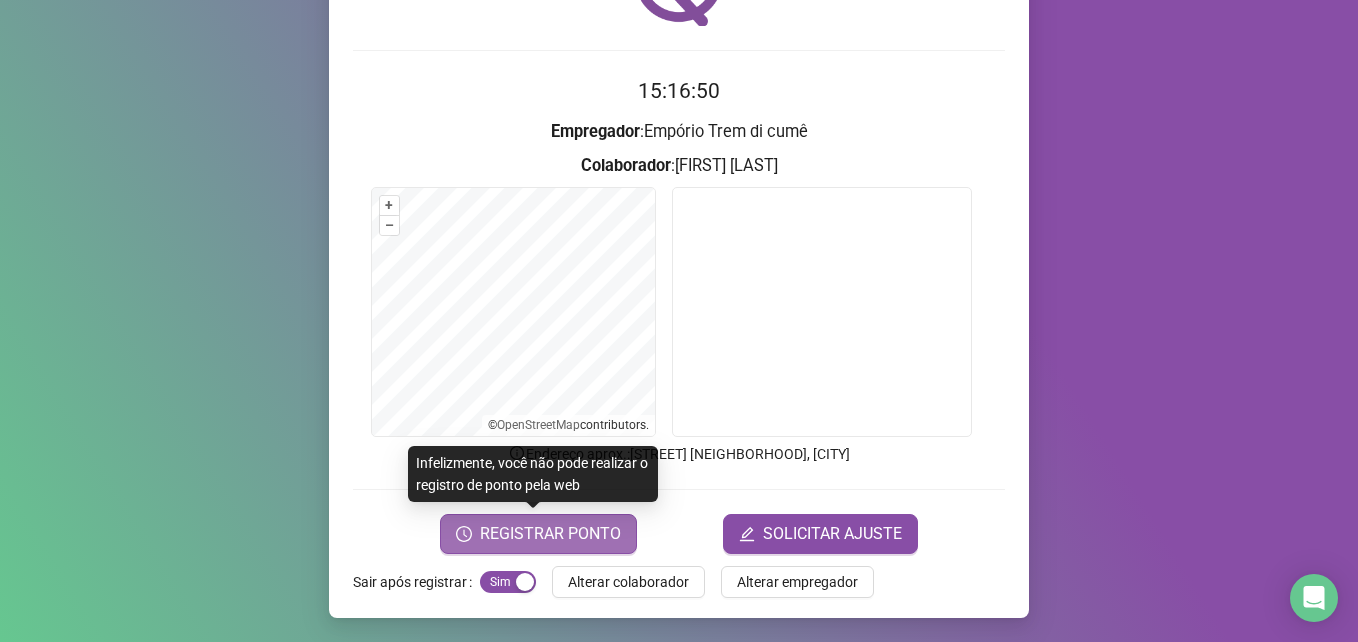 click on "REGISTRAR PONTO" at bounding box center [550, 534] 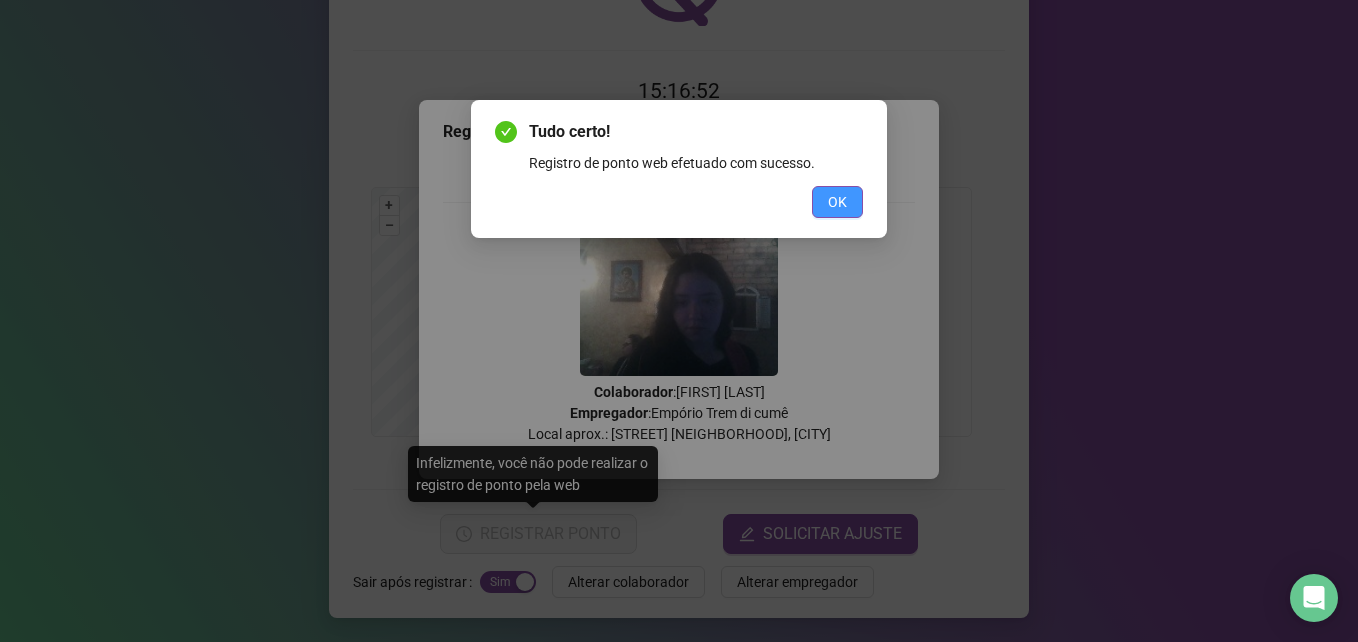 click on "OK" at bounding box center (837, 202) 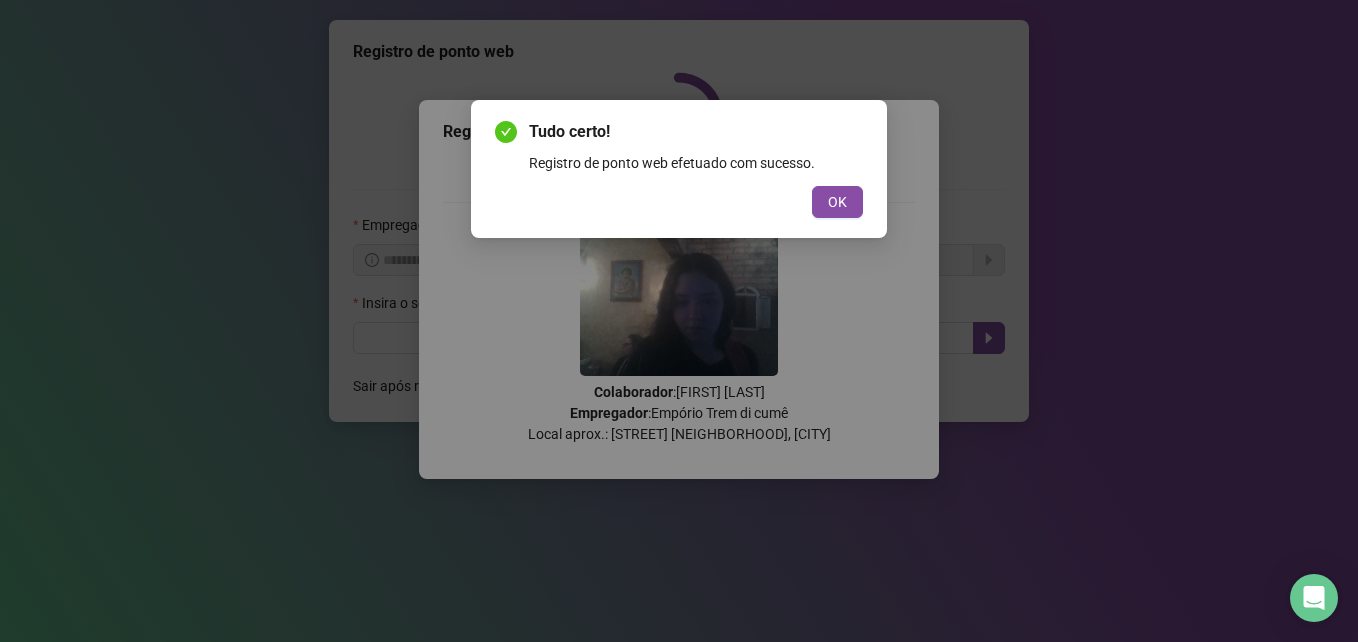 scroll, scrollTop: 0, scrollLeft: 0, axis: both 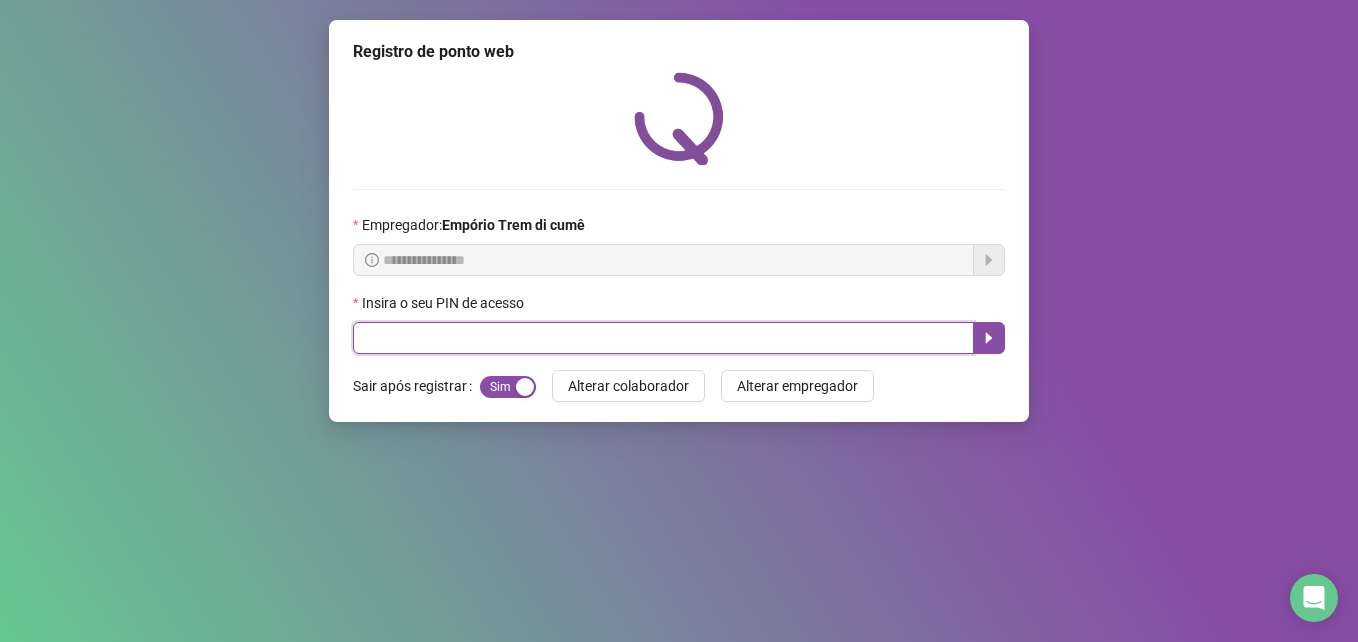 click at bounding box center (663, 338) 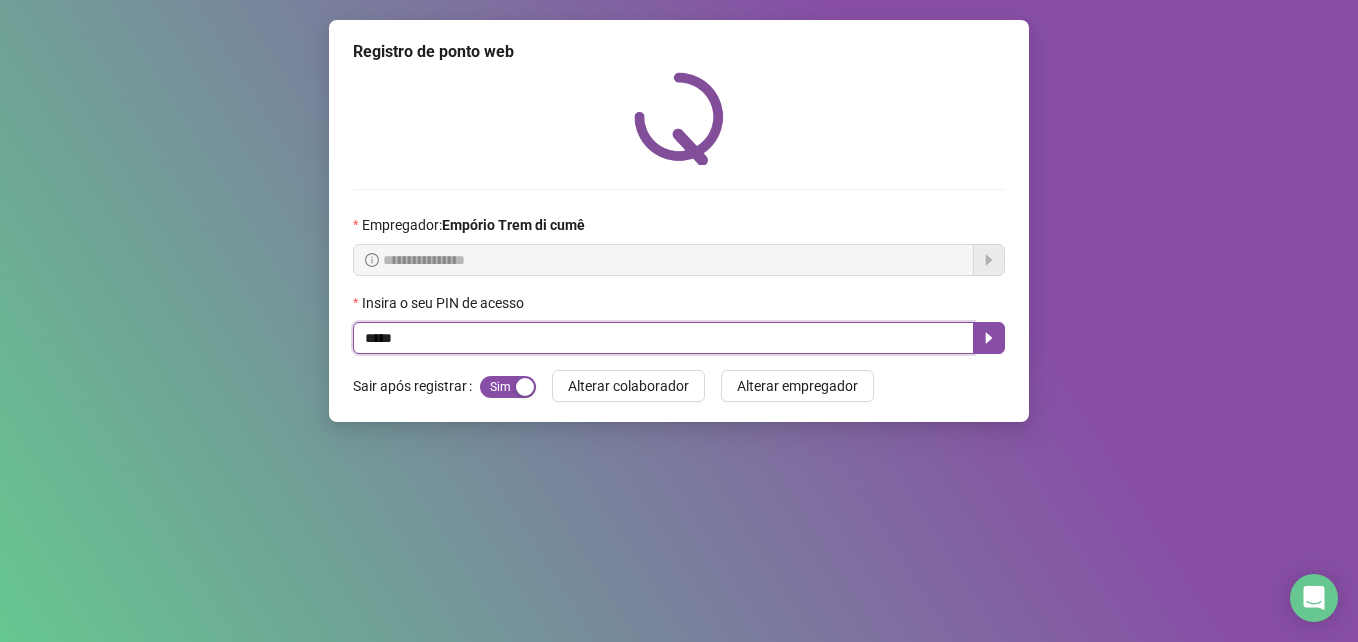 type on "*****" 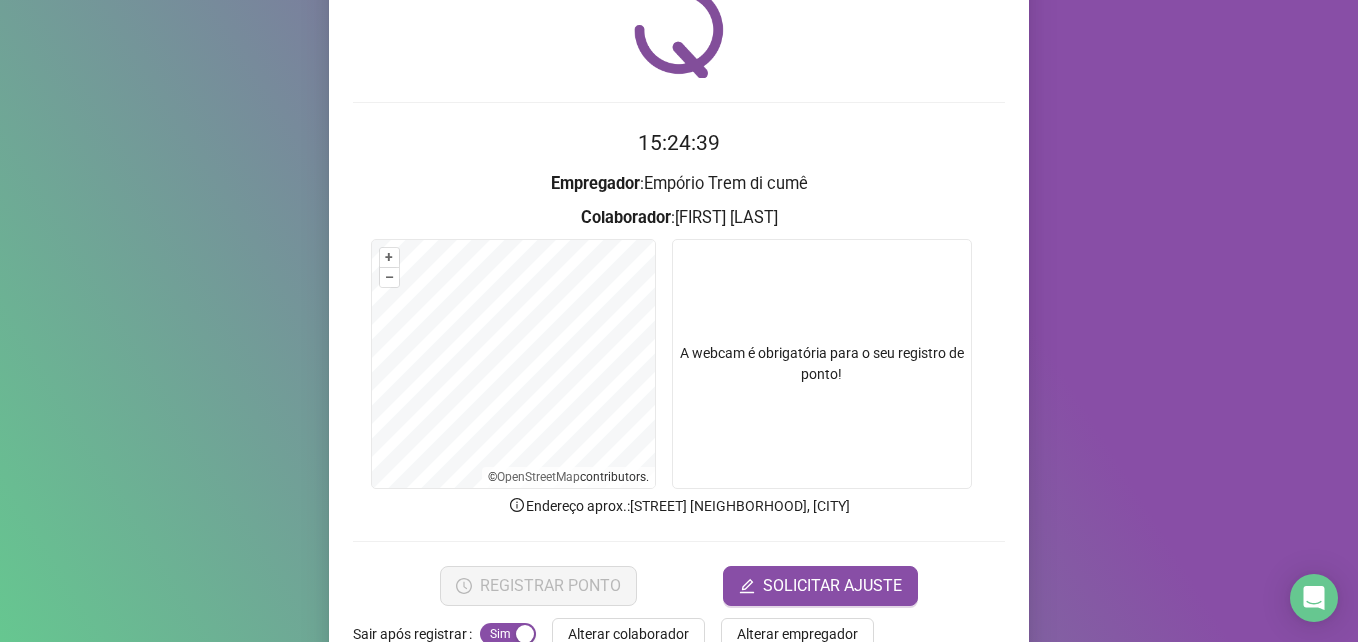 scroll, scrollTop: 139, scrollLeft: 0, axis: vertical 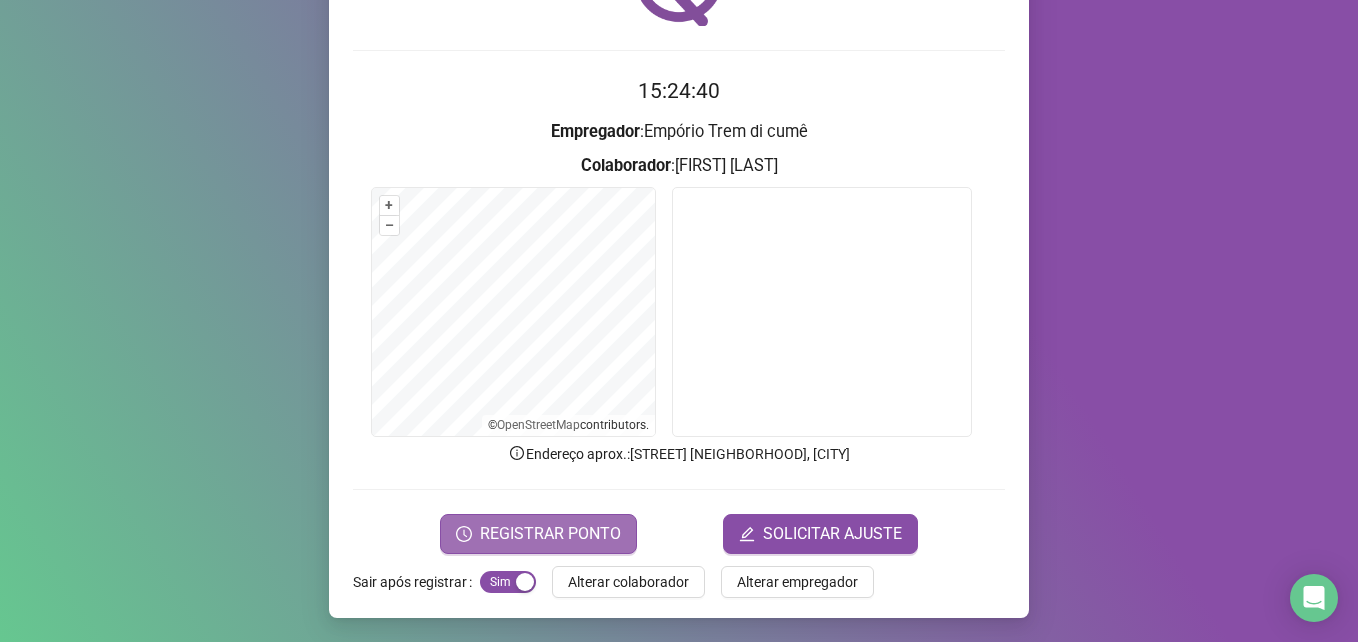 click on "REGISTRAR PONTO" at bounding box center [550, 534] 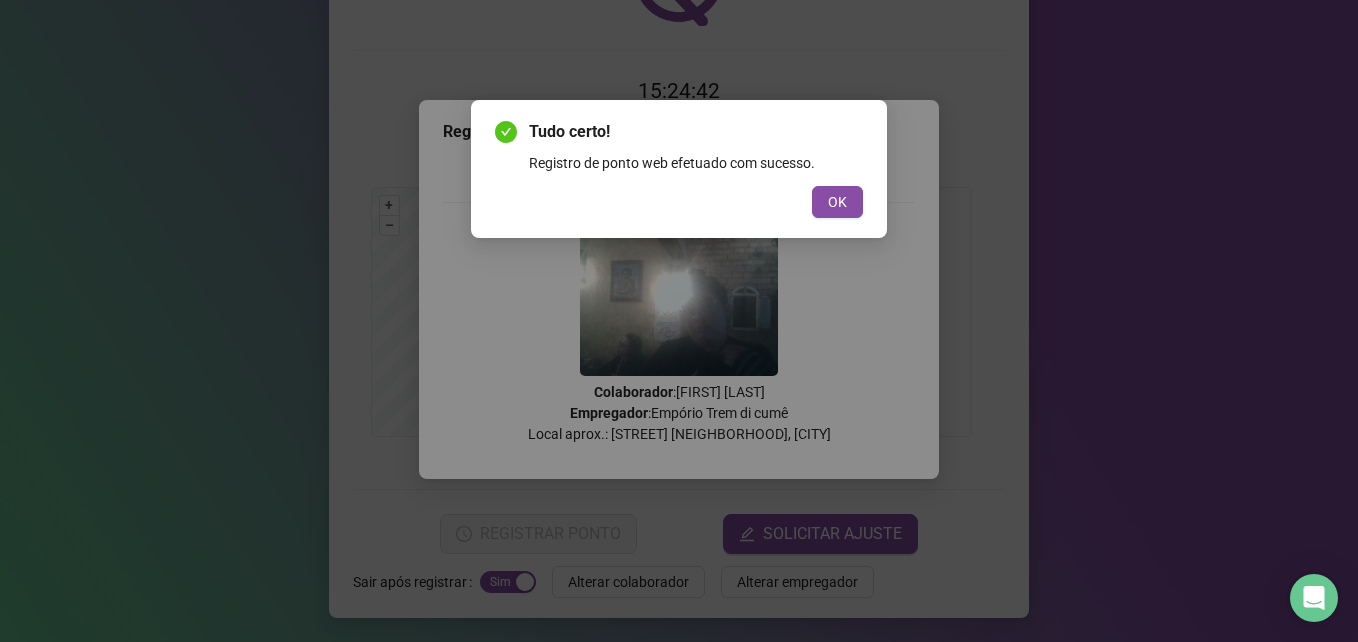 click on "Tudo certo! Registro de ponto web efetuado com sucesso. OK" at bounding box center (679, 169) 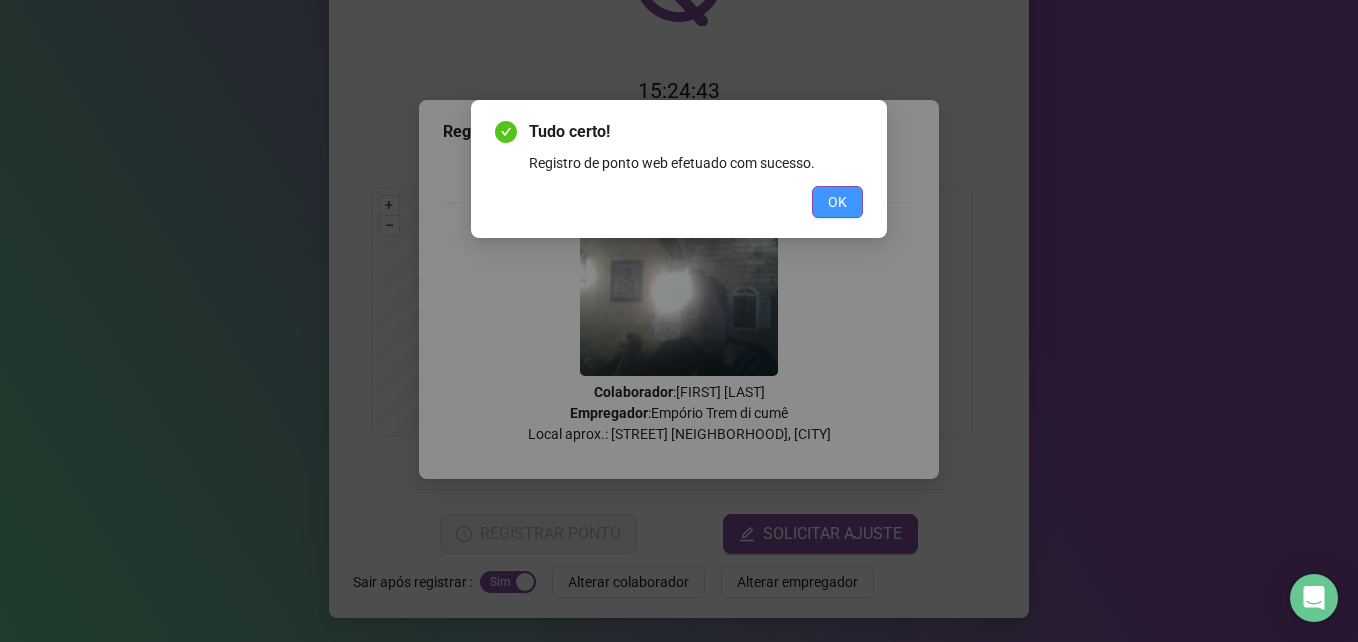 click on "OK" at bounding box center (837, 202) 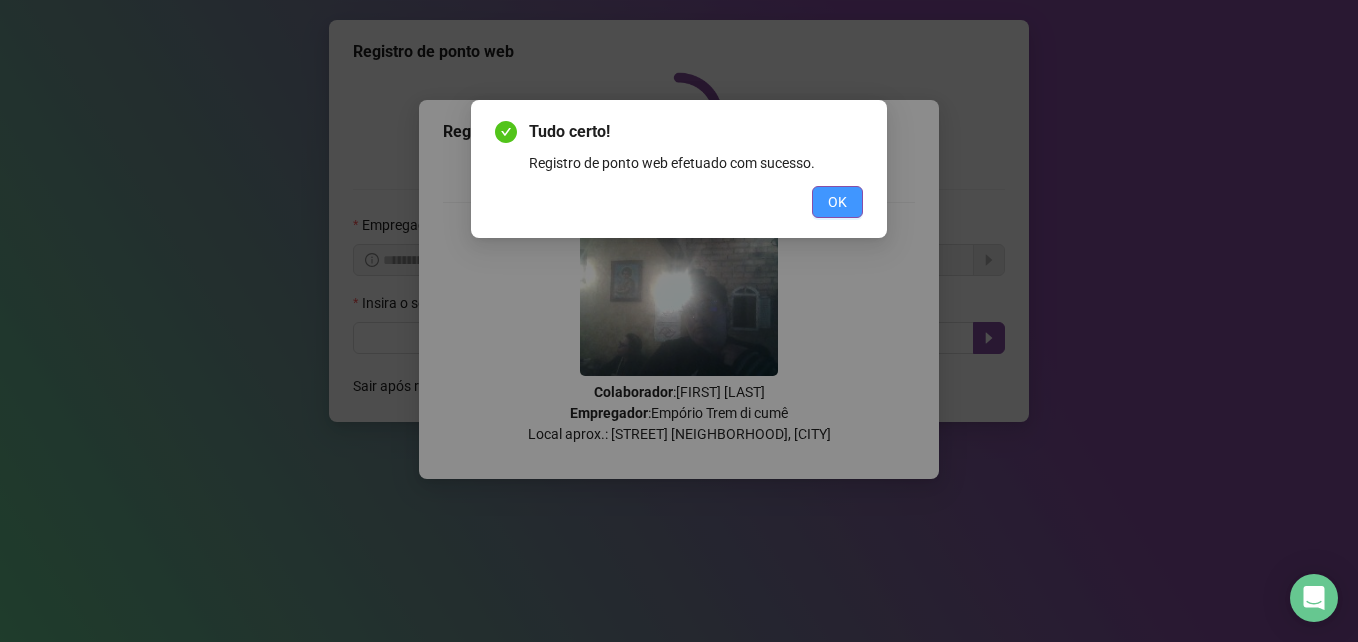 scroll, scrollTop: 0, scrollLeft: 0, axis: both 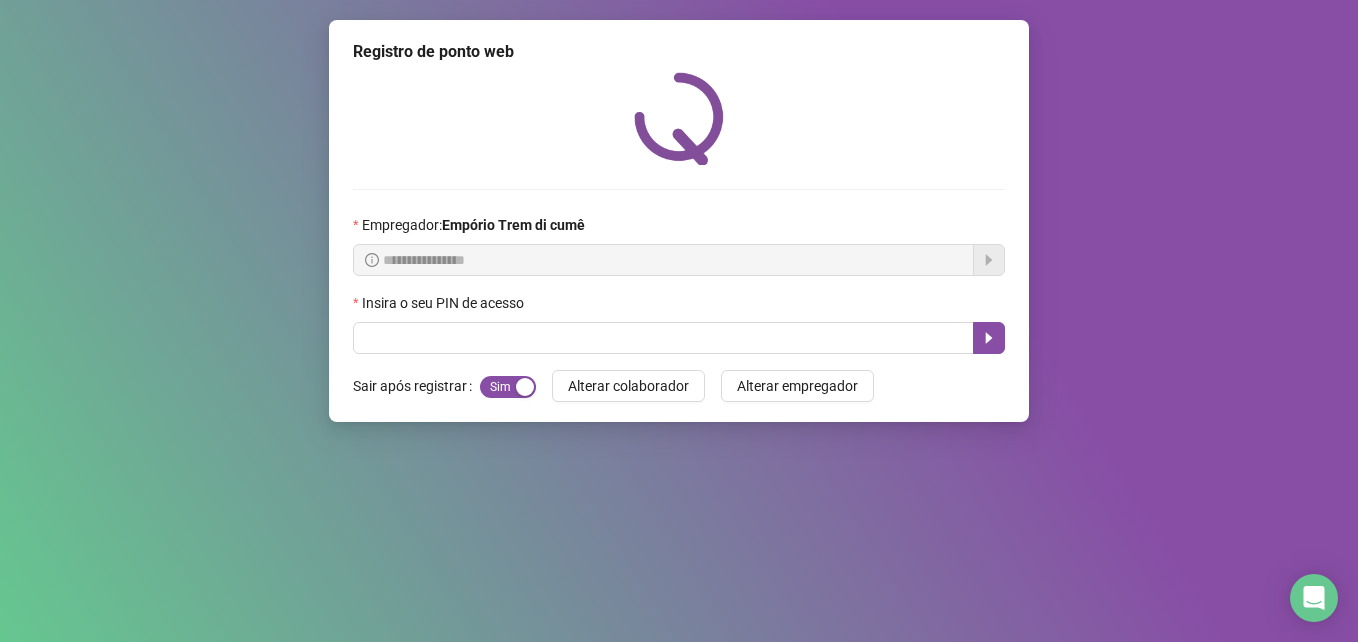 click on "Insira o seu PIN de acesso" at bounding box center [679, 307] 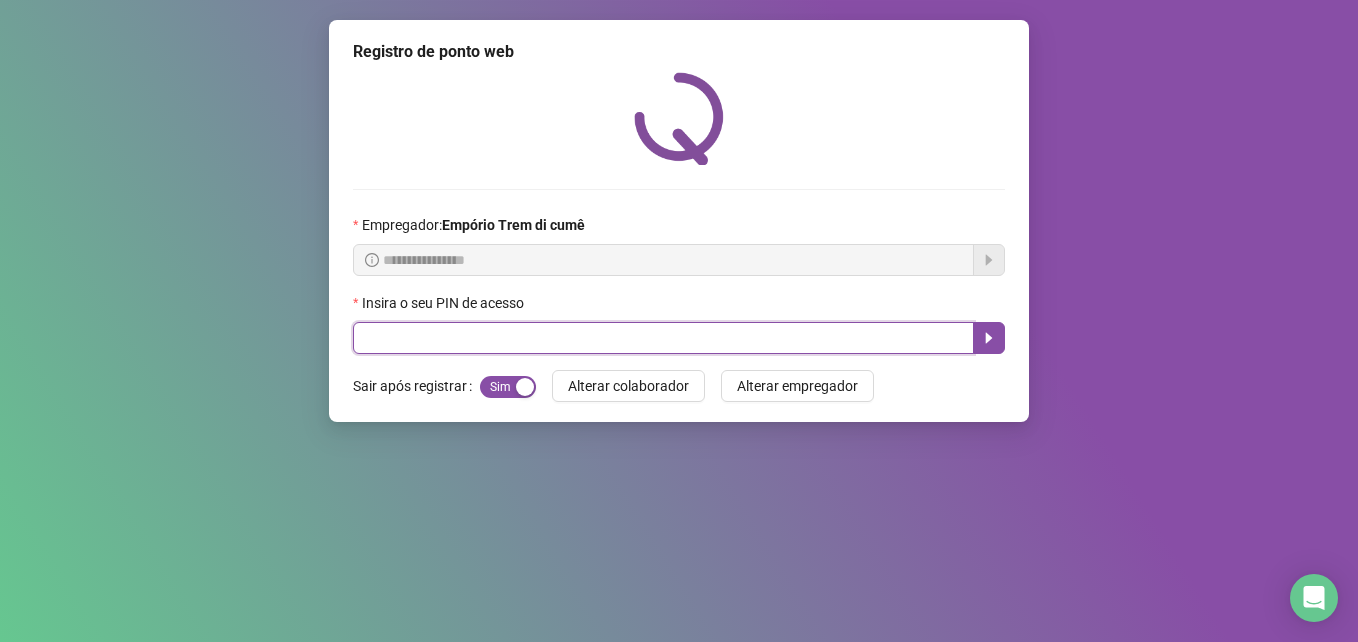 click at bounding box center [663, 338] 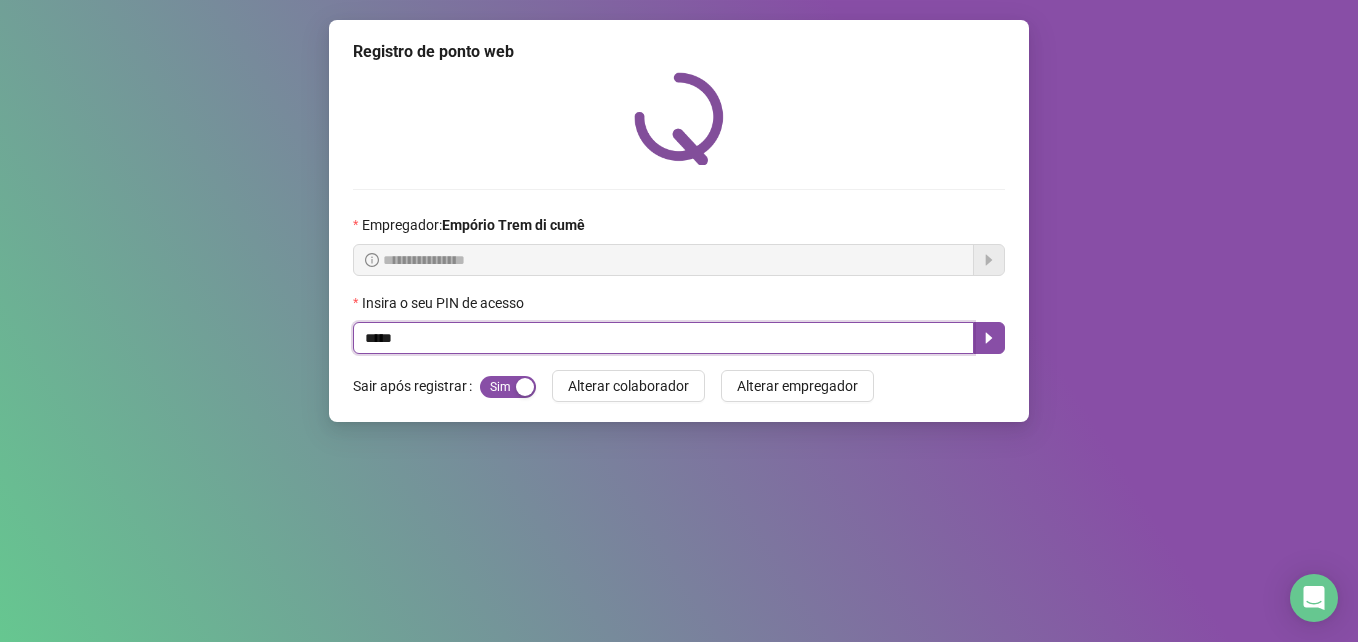 type on "*****" 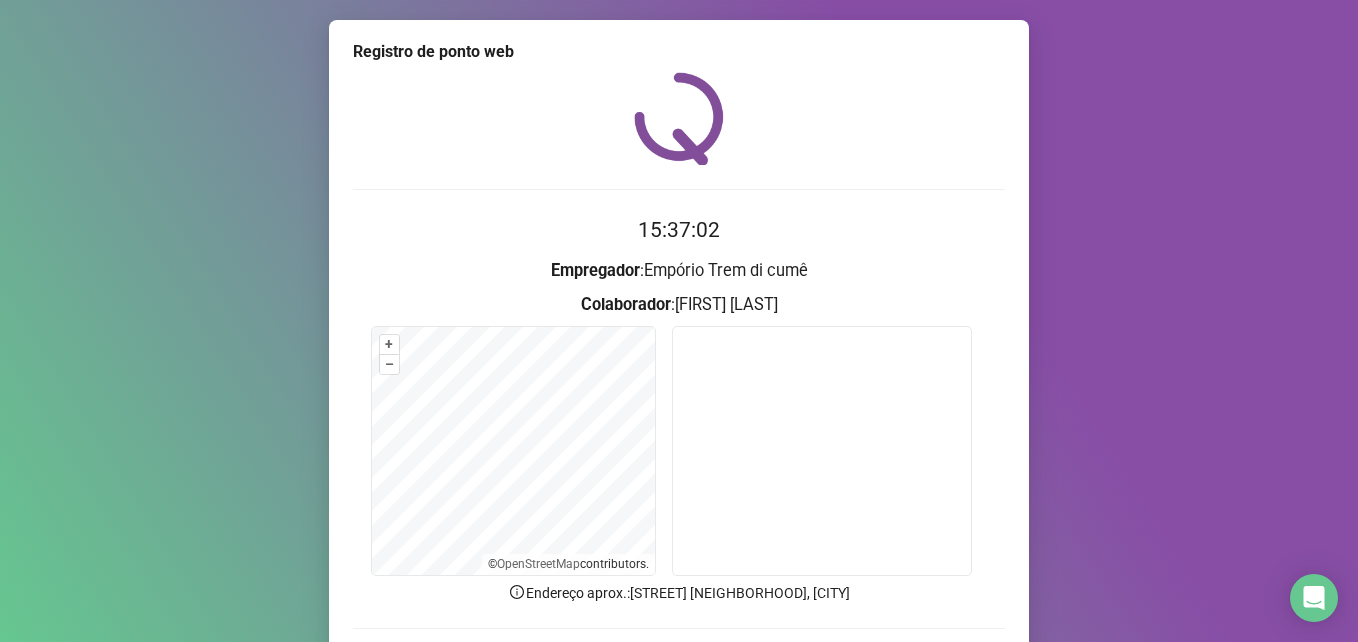 scroll, scrollTop: 139, scrollLeft: 0, axis: vertical 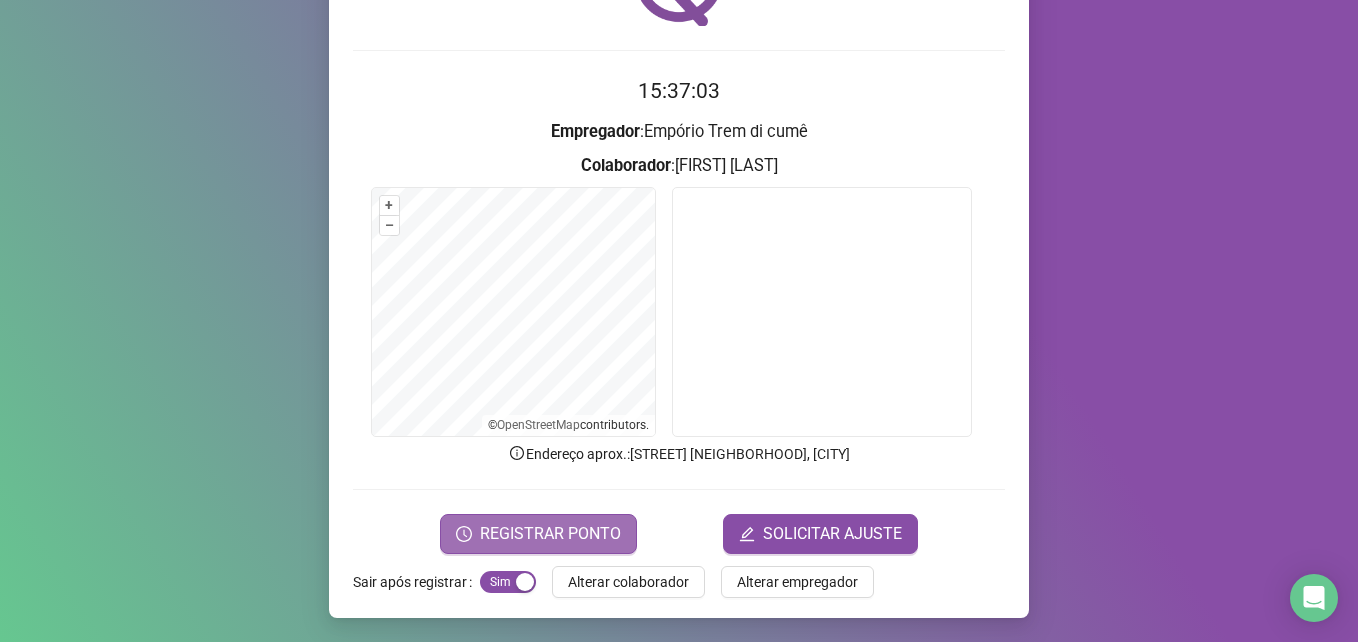 click on "REGISTRAR PONTO" at bounding box center [550, 534] 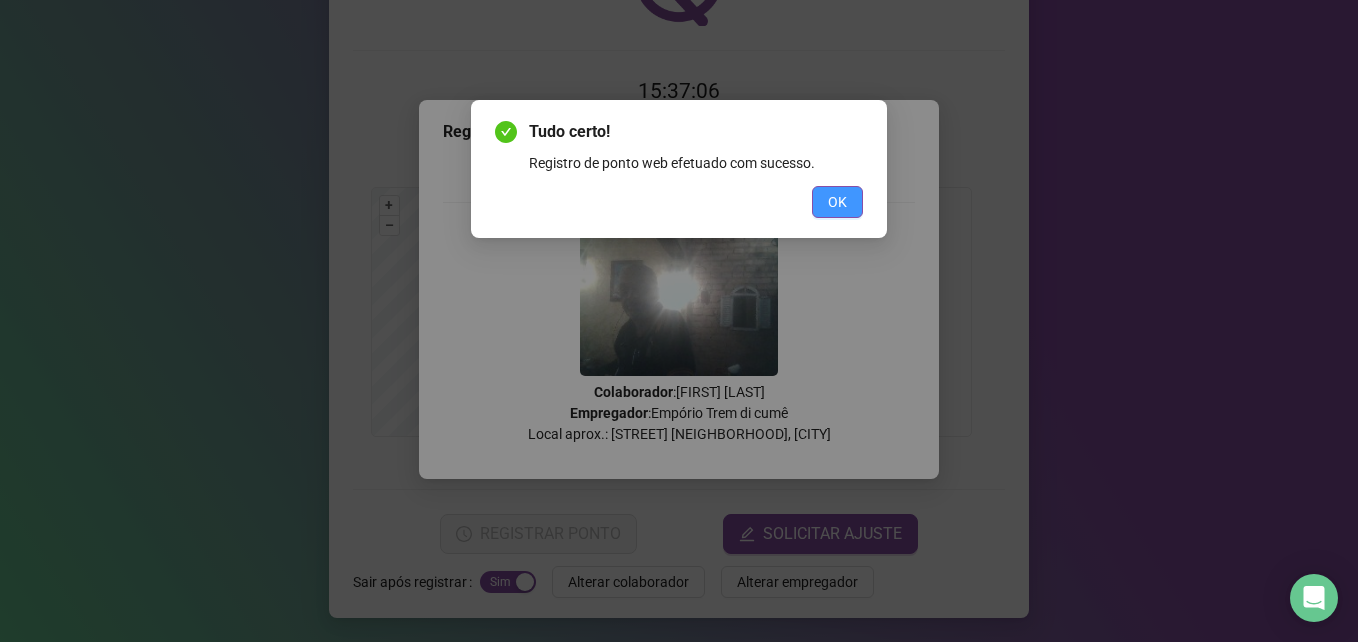 drag, startPoint x: 836, startPoint y: 189, endPoint x: 827, endPoint y: 199, distance: 13.453624 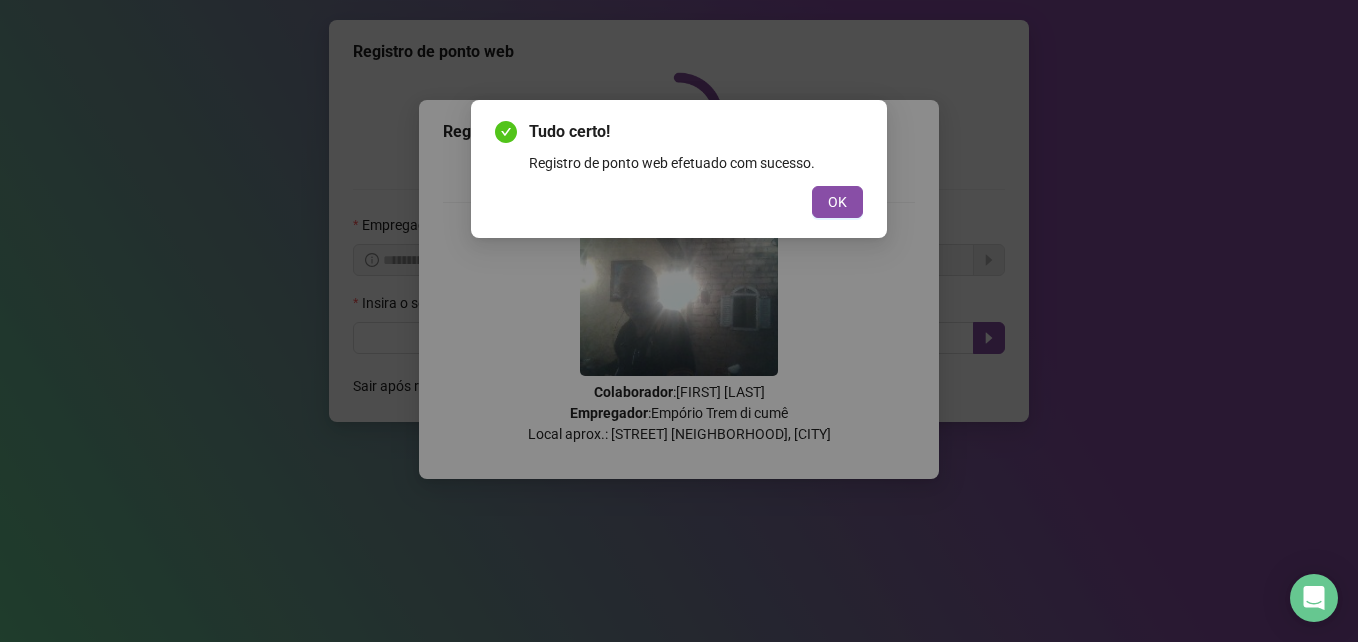 scroll, scrollTop: 0, scrollLeft: 0, axis: both 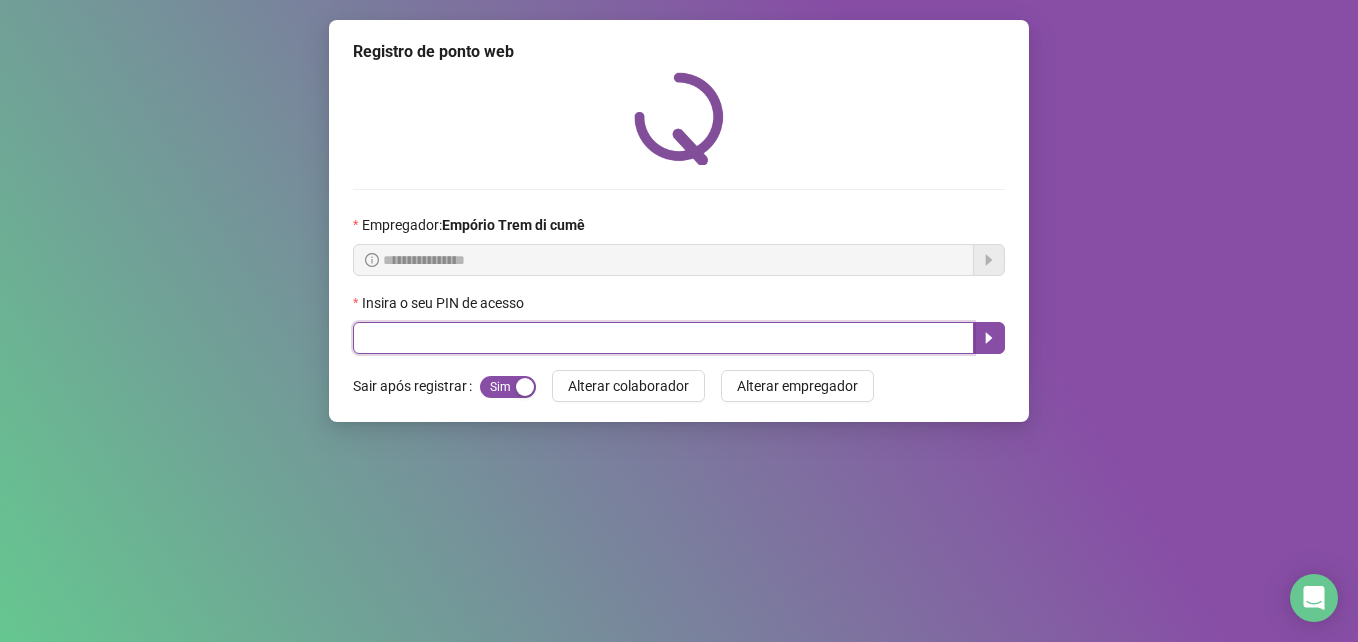 click at bounding box center [663, 338] 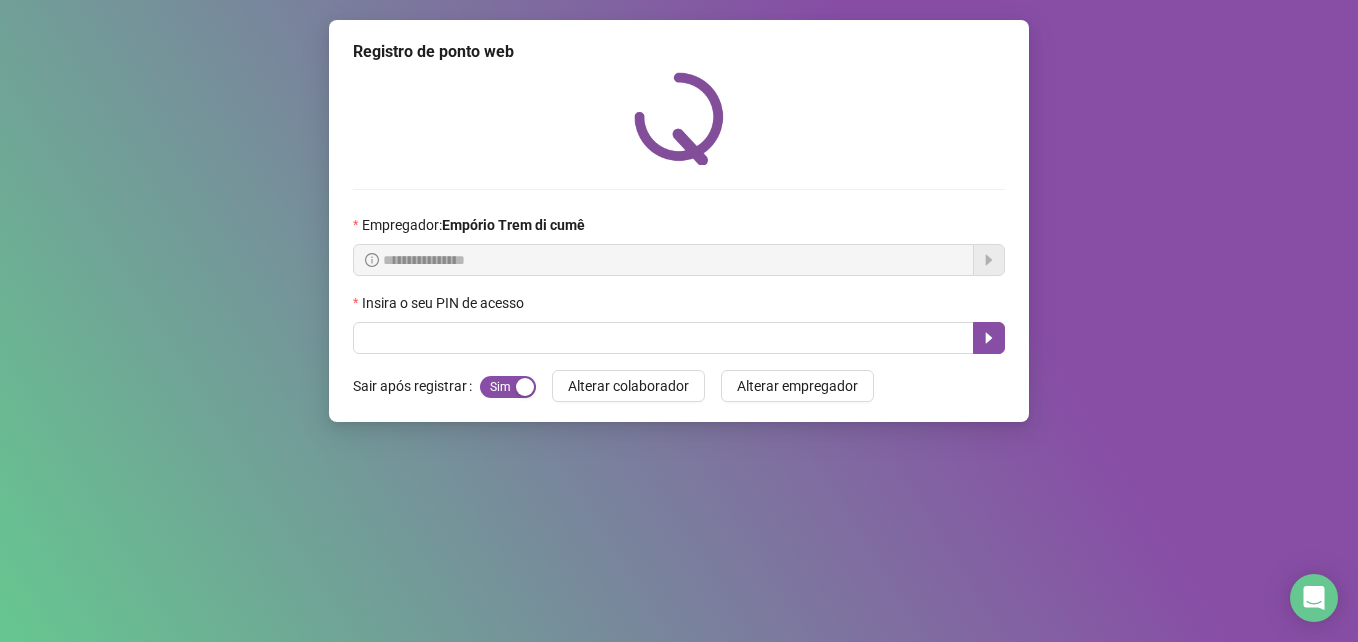 click on "Insira o seu PIN de acesso" at bounding box center [679, 307] 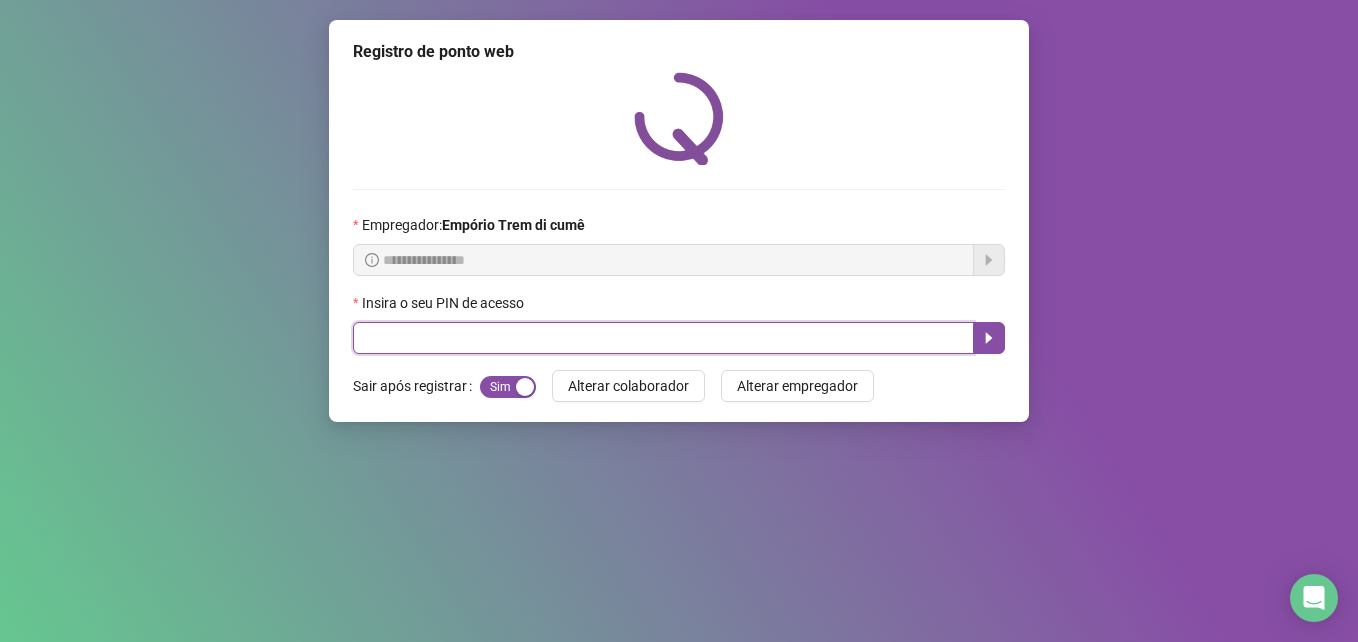 click at bounding box center [663, 338] 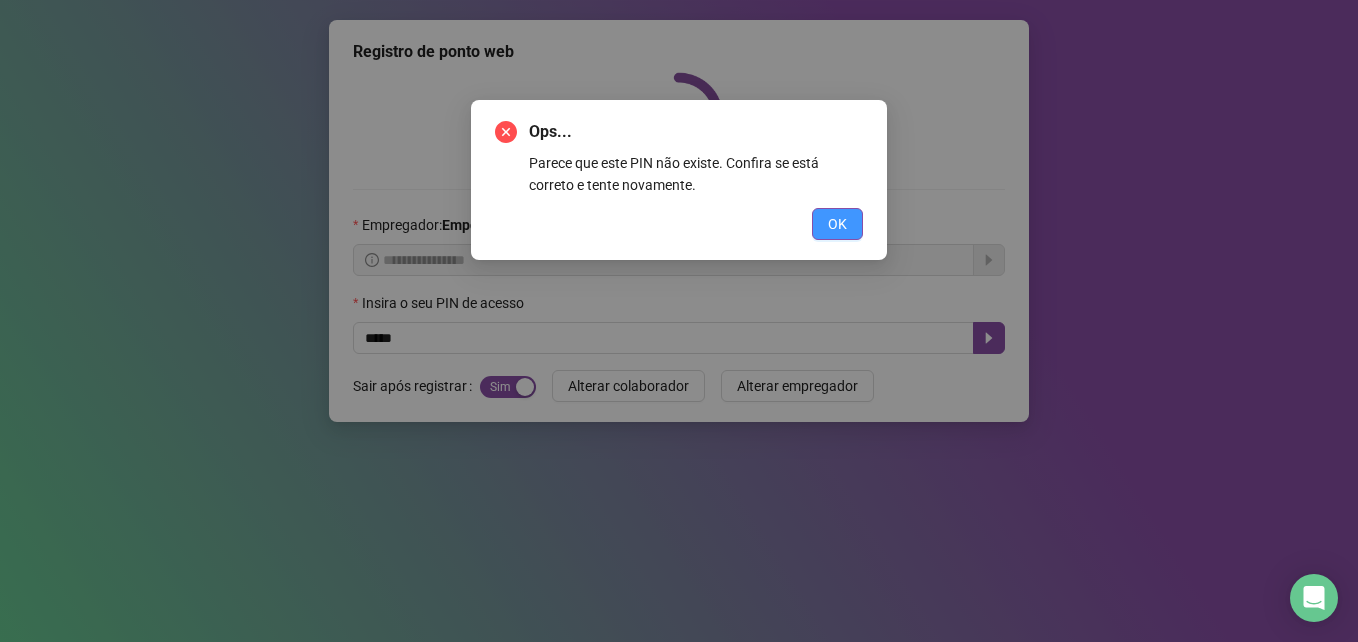 click on "OK" at bounding box center (837, 224) 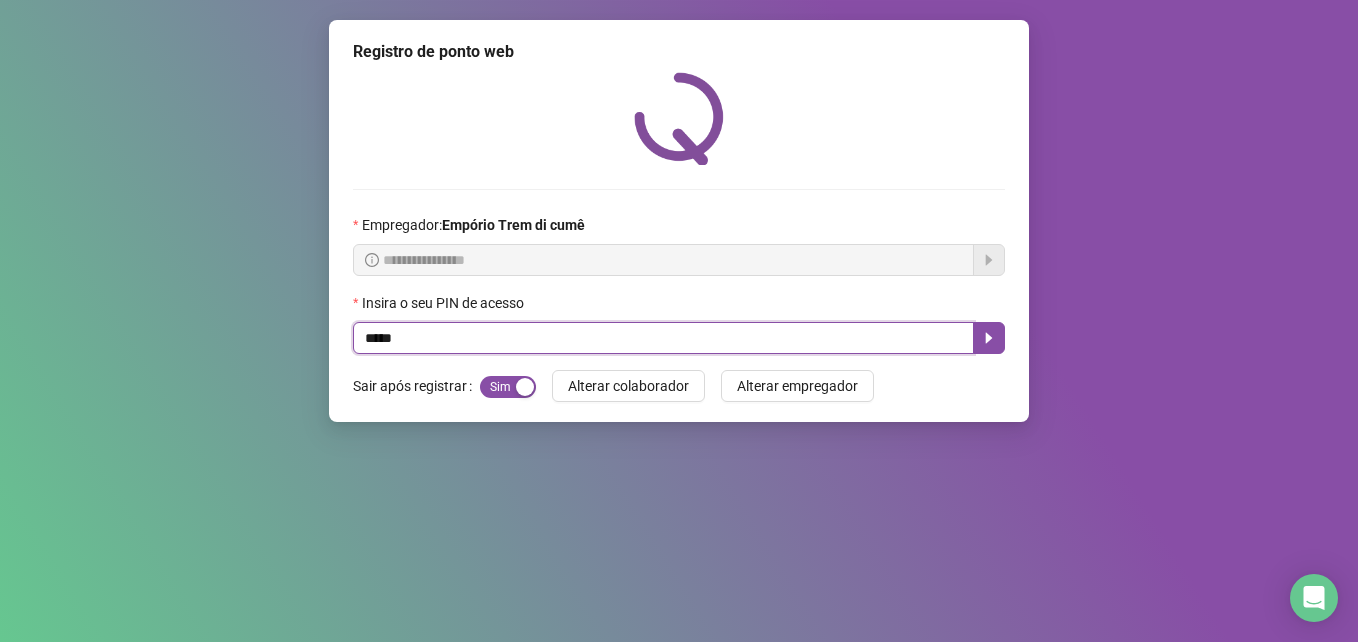 click on "*****" at bounding box center [663, 338] 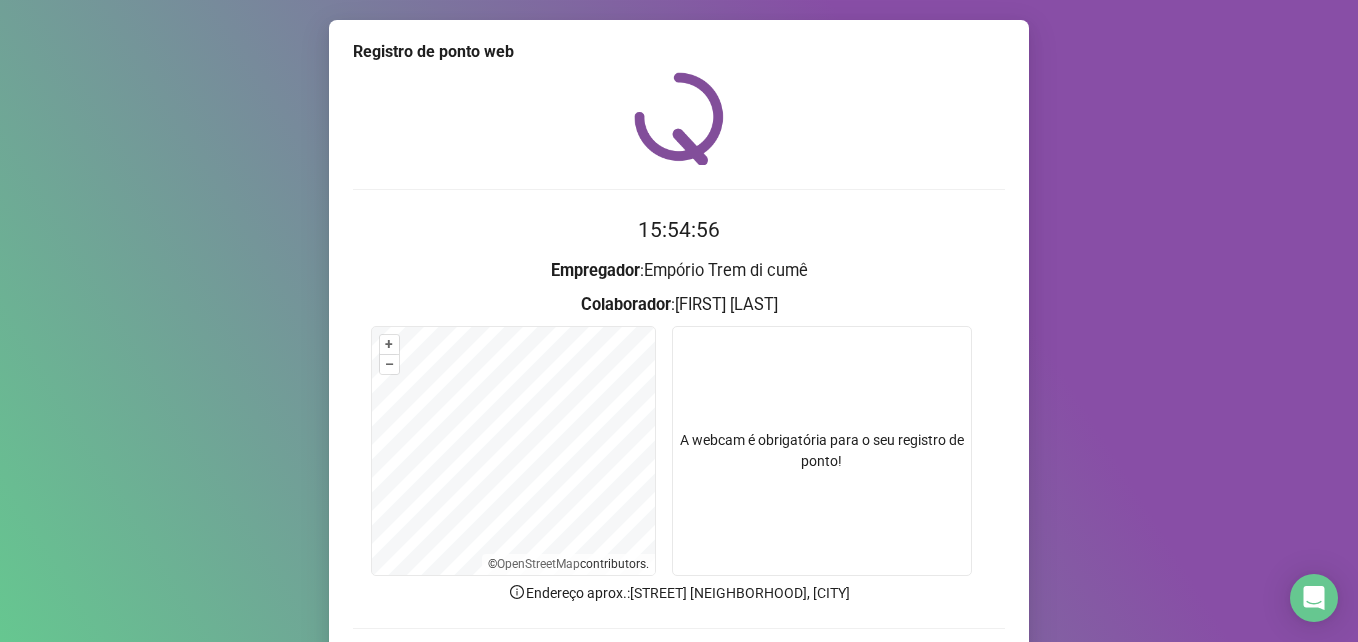 scroll, scrollTop: 139, scrollLeft: 0, axis: vertical 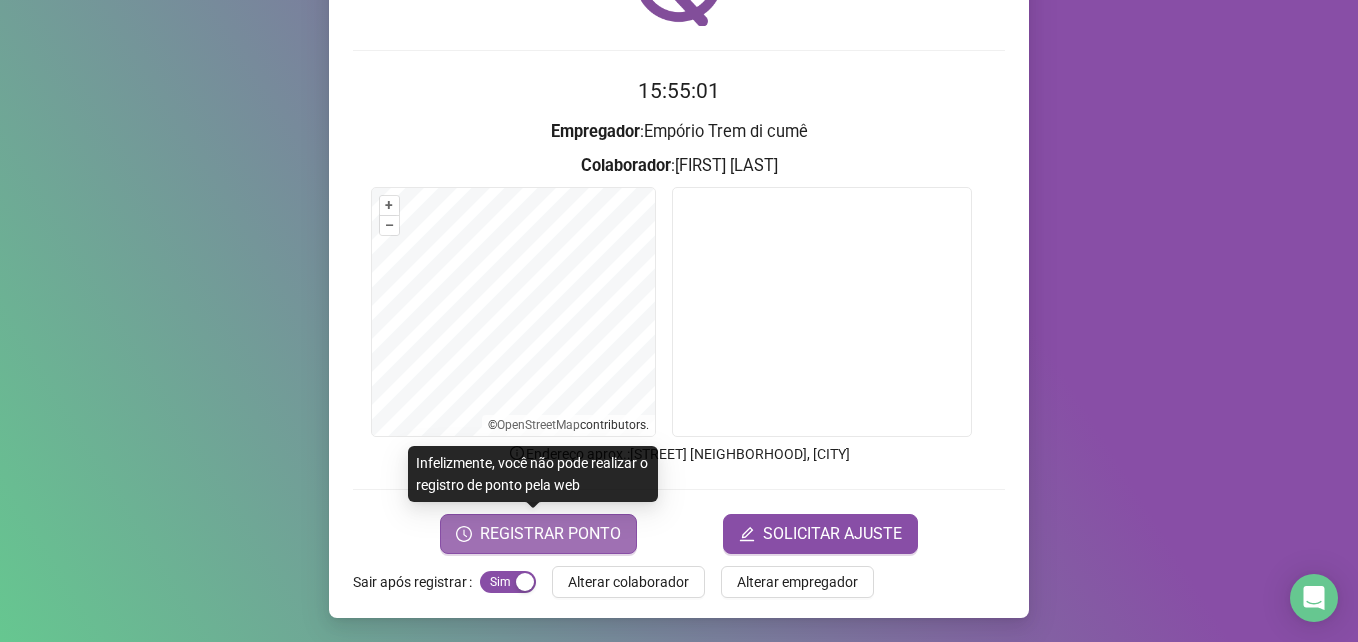 click on "REGISTRAR PONTO" at bounding box center [550, 534] 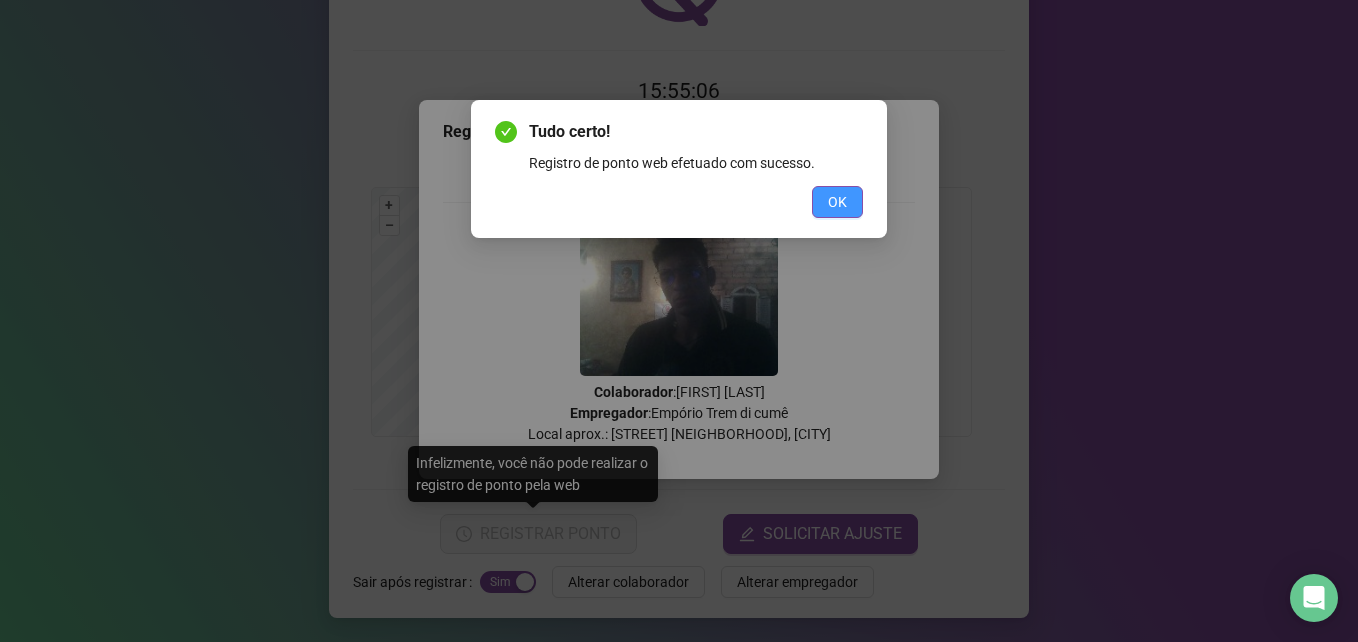 click on "OK" at bounding box center (837, 202) 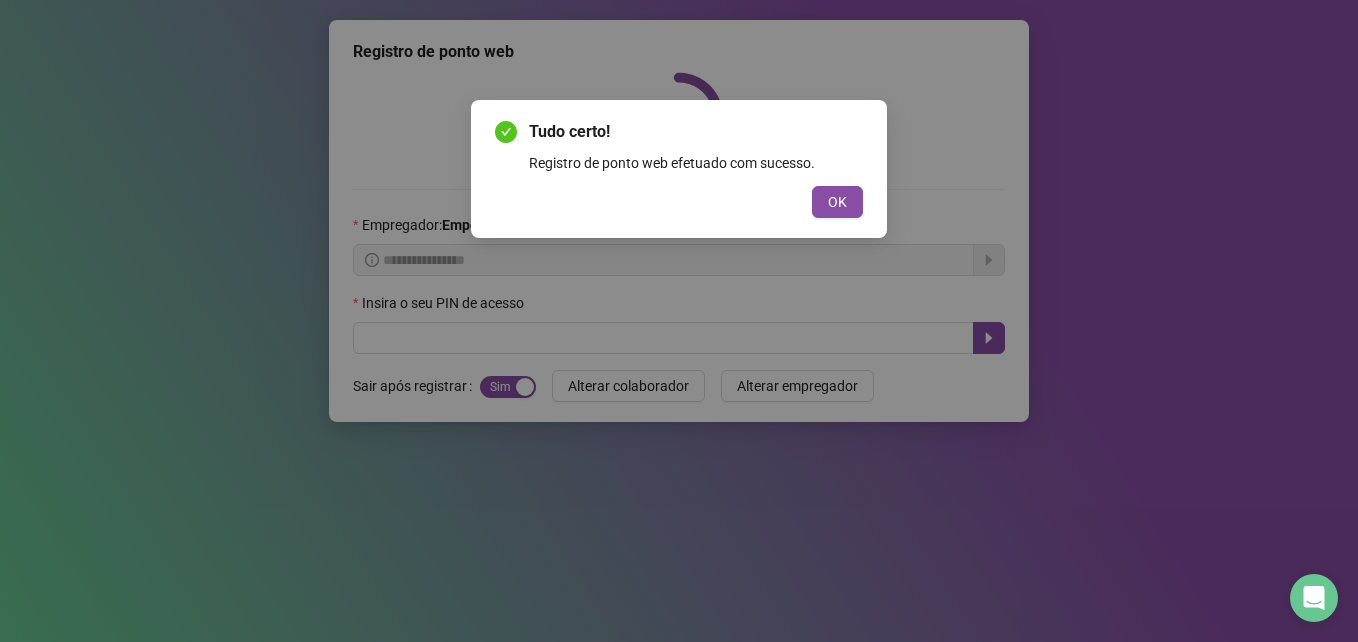 scroll, scrollTop: 0, scrollLeft: 0, axis: both 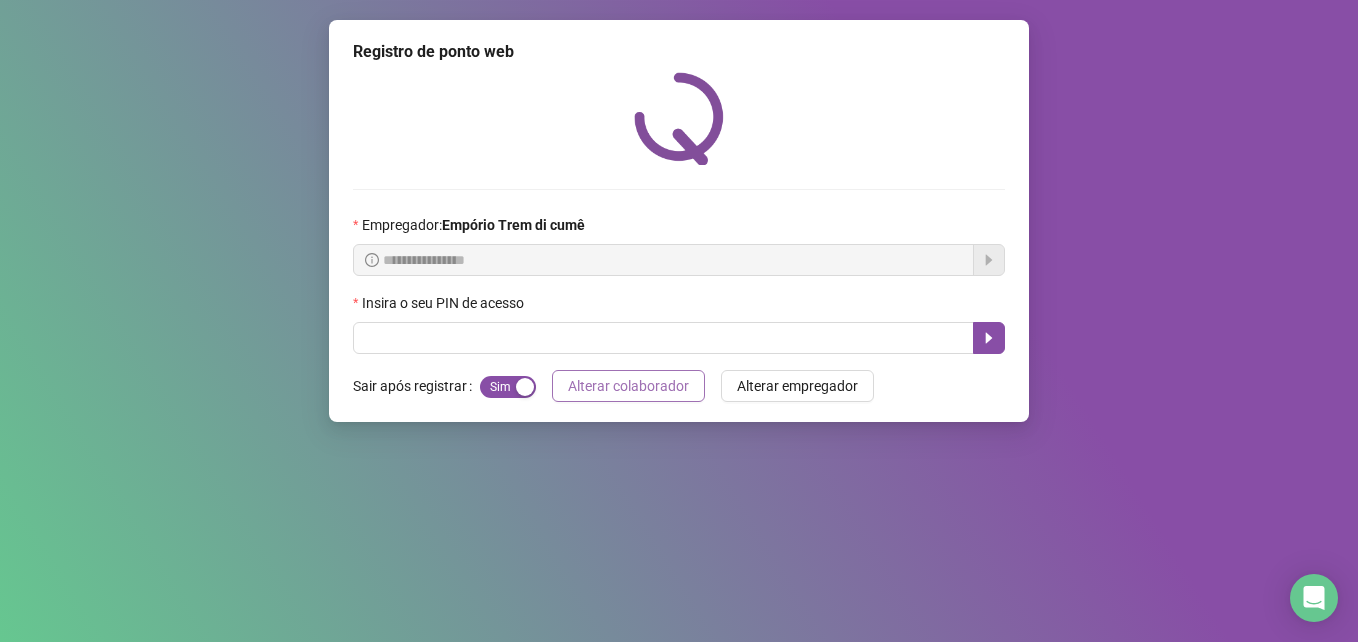 click on "Alterar colaborador" at bounding box center [628, 386] 